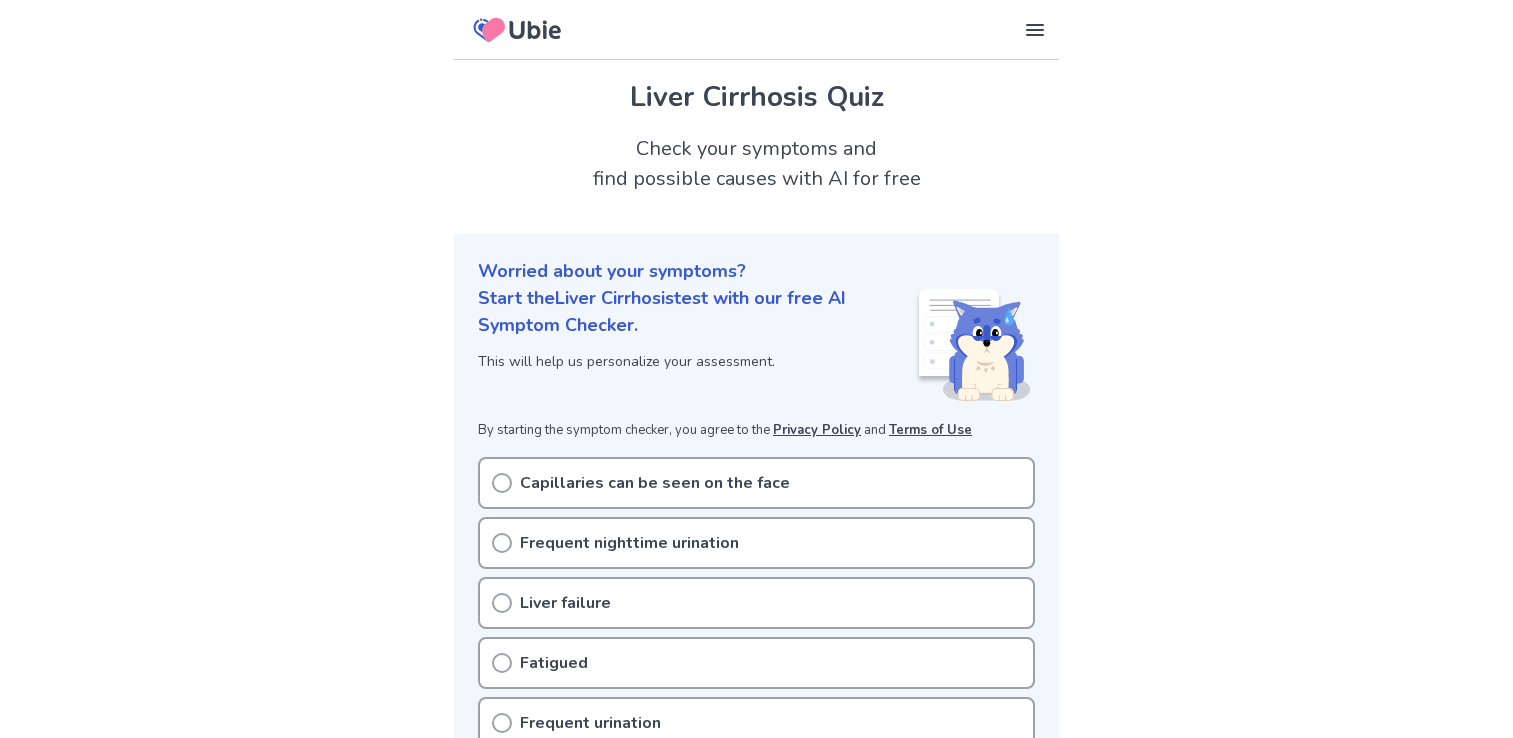 scroll, scrollTop: 114, scrollLeft: 0, axis: vertical 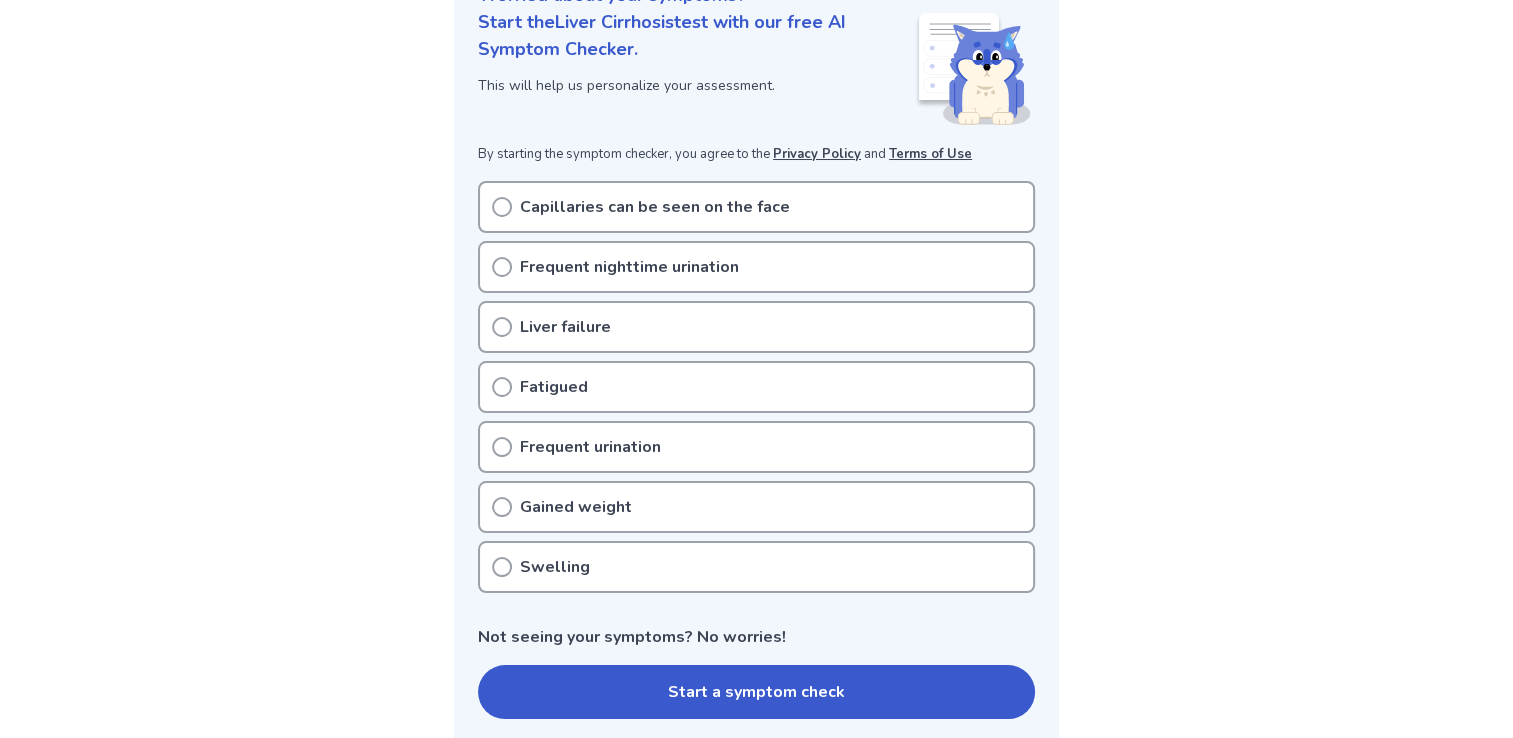 click 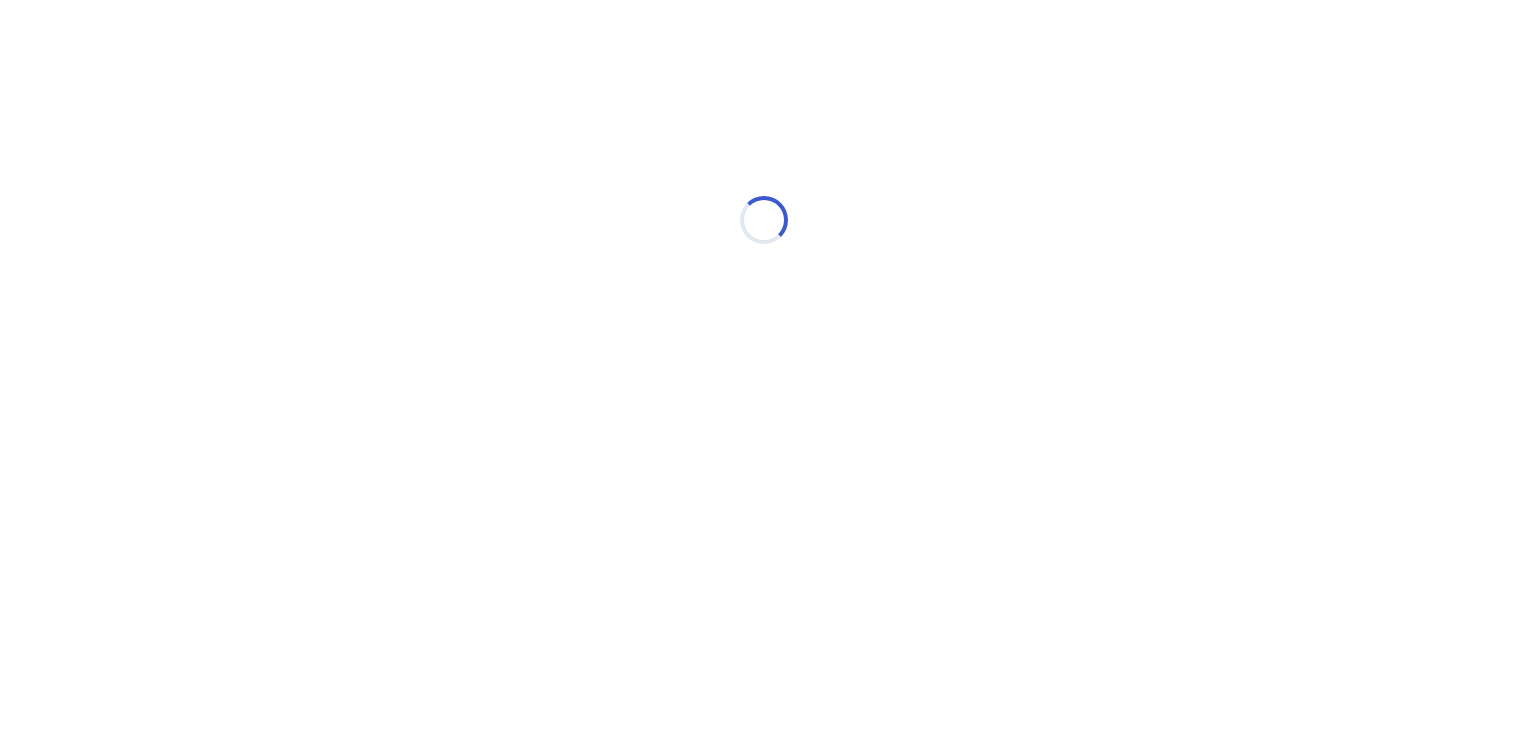 scroll, scrollTop: 0, scrollLeft: 0, axis: both 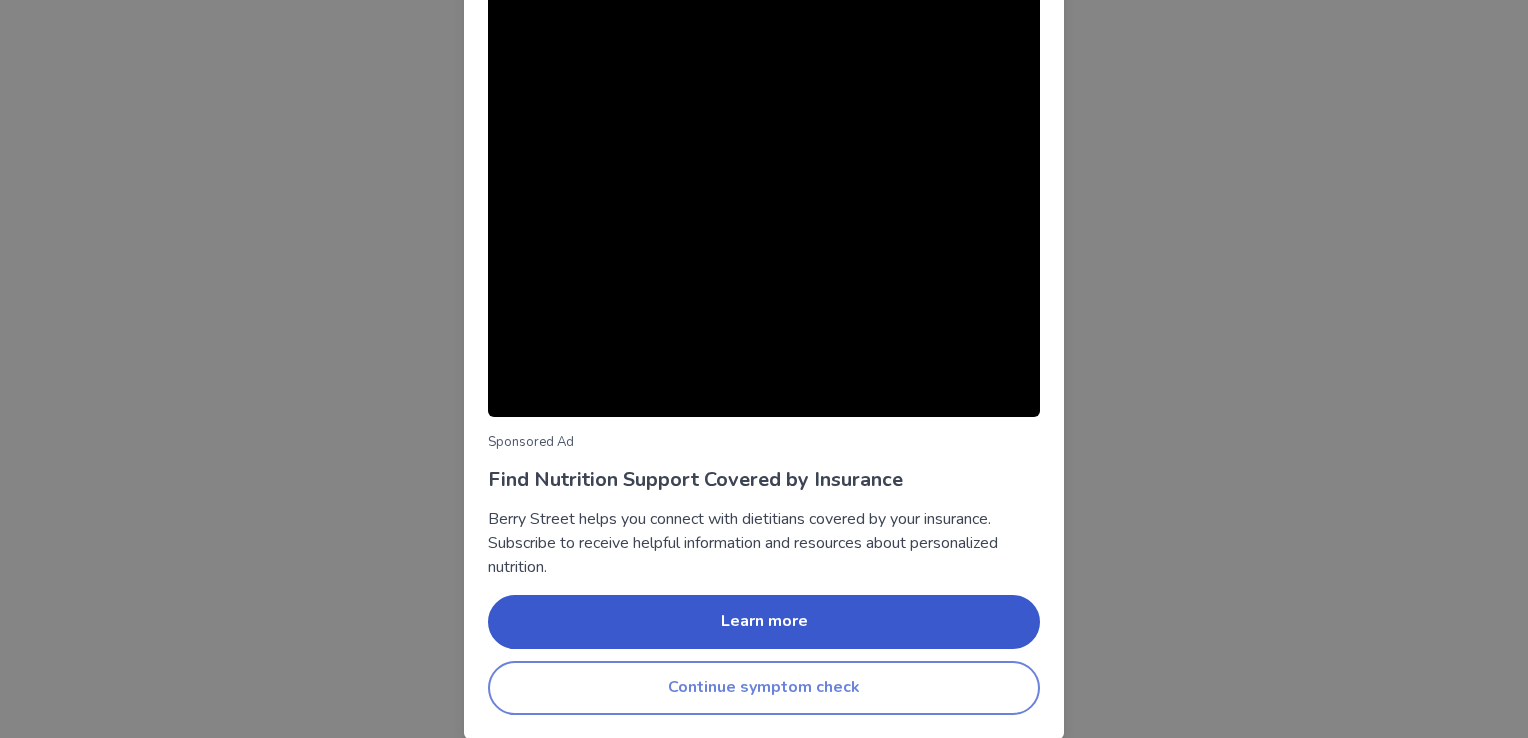 click on "Continue symptom check" at bounding box center (764, 688) 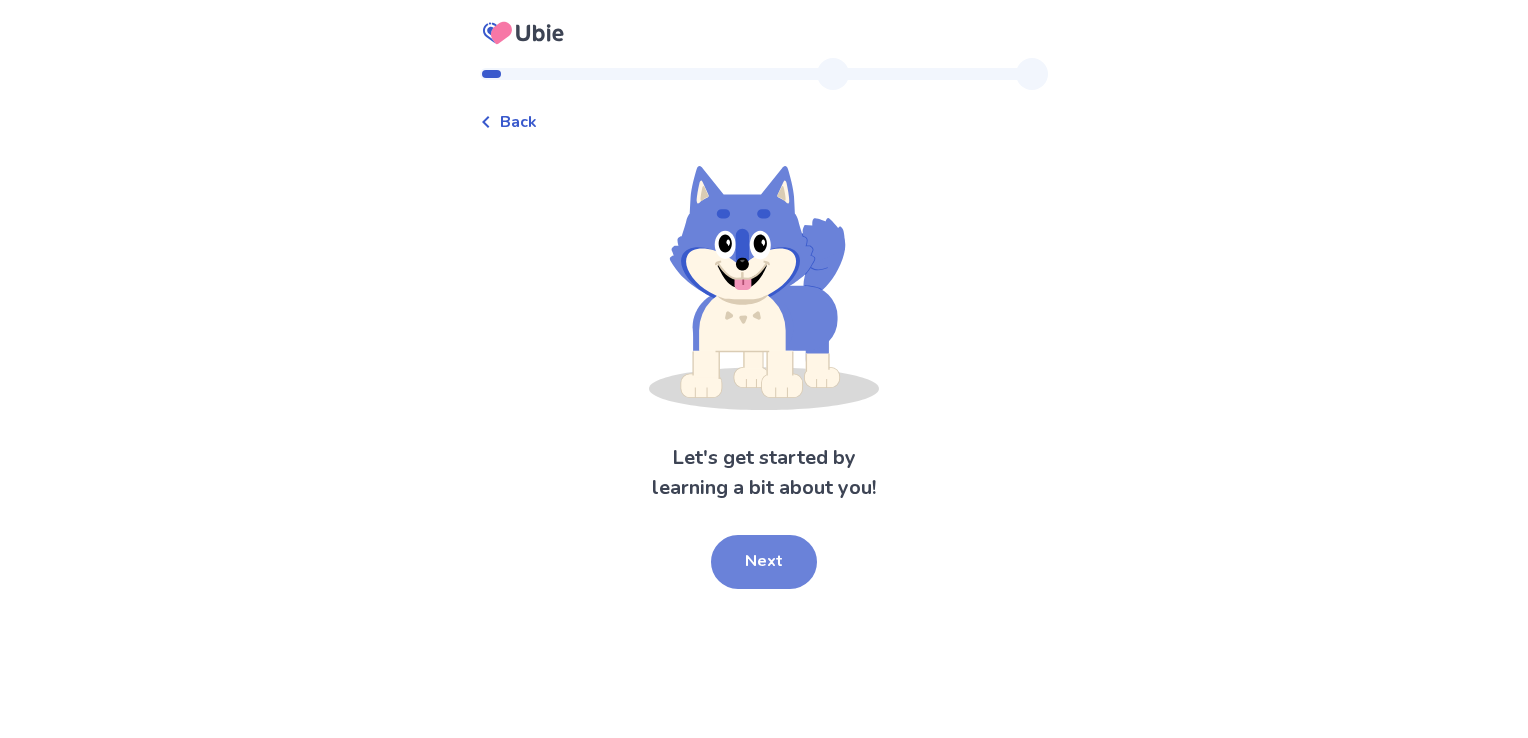 click on "Next" at bounding box center (764, 562) 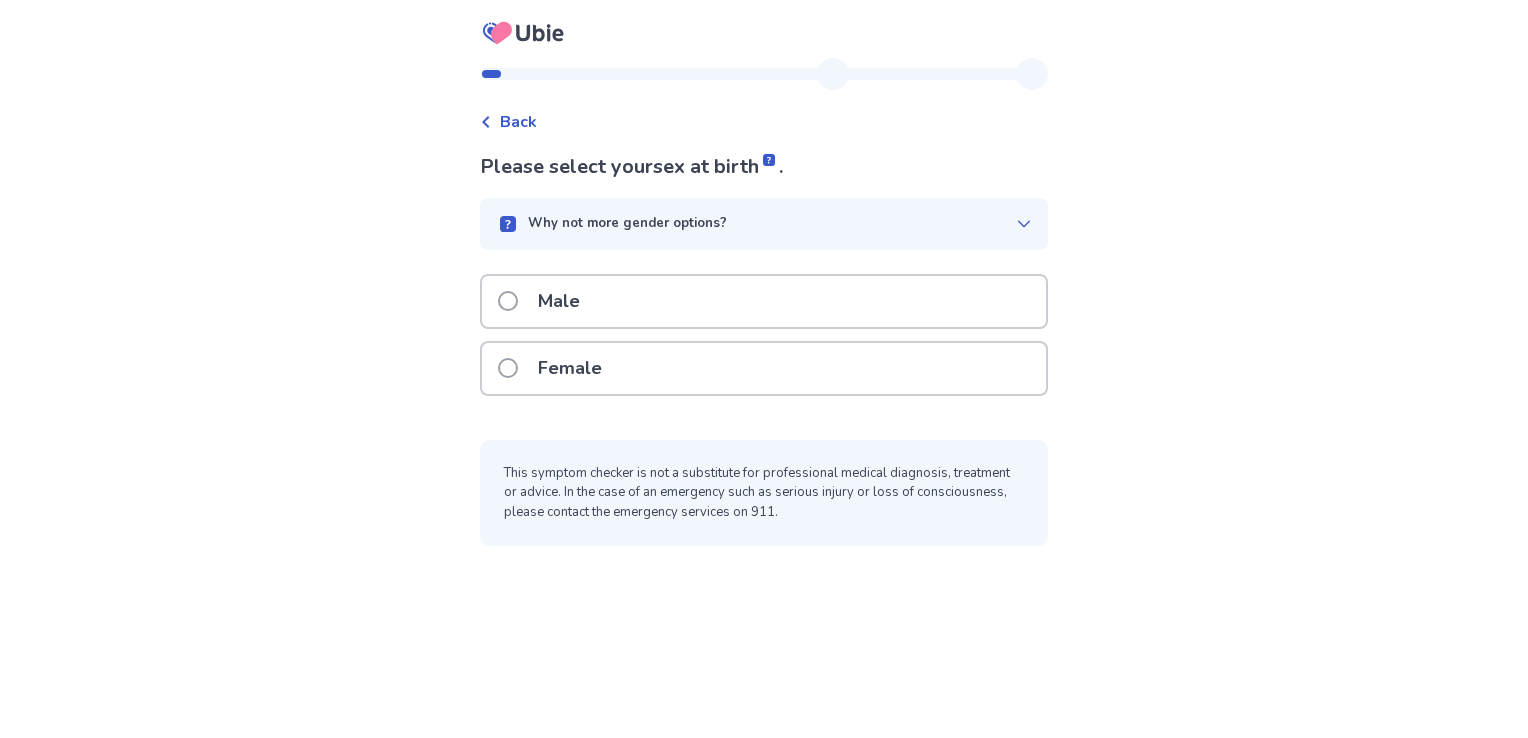 click on "Female" at bounding box center [556, 368] 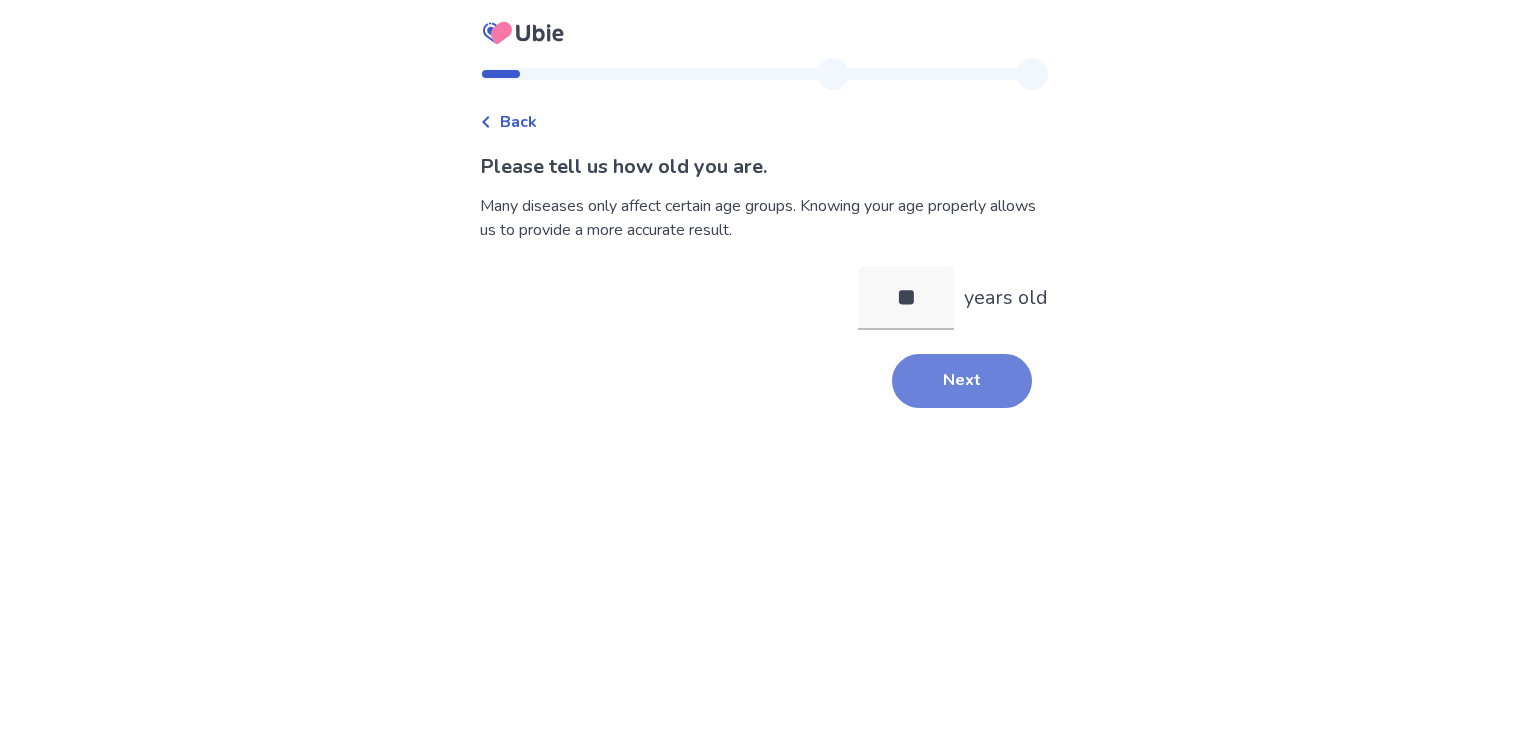 type on "**" 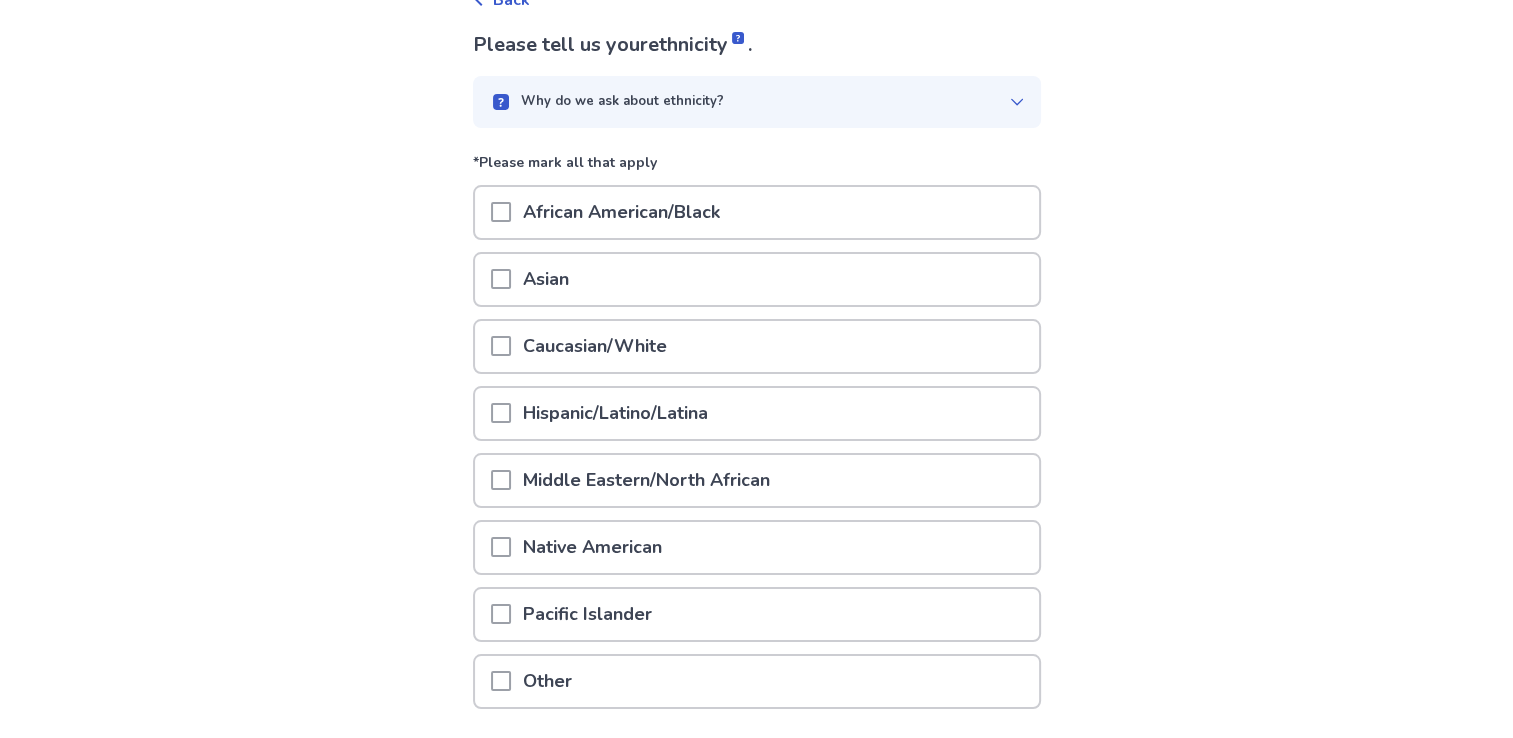scroll, scrollTop: 140, scrollLeft: 0, axis: vertical 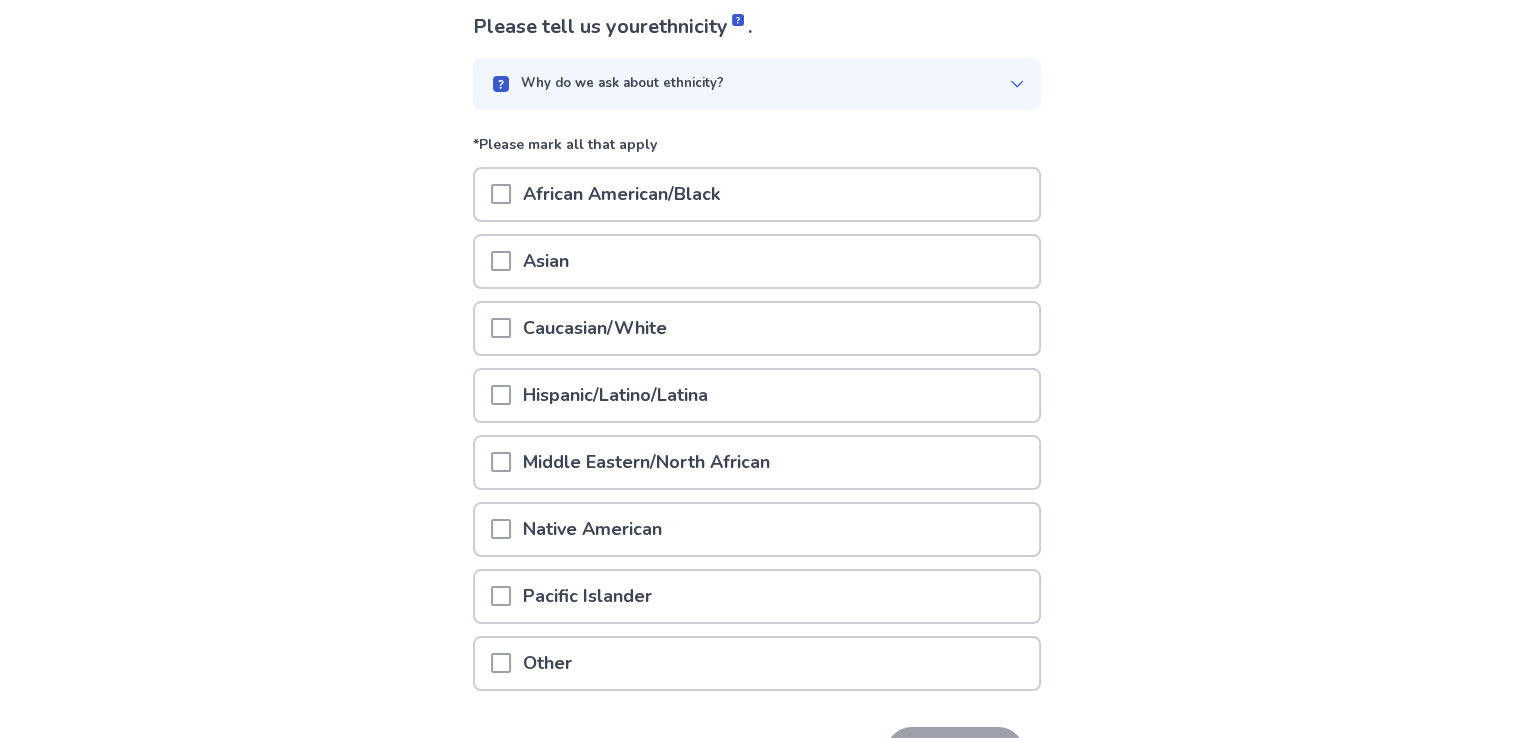 click at bounding box center (501, 328) 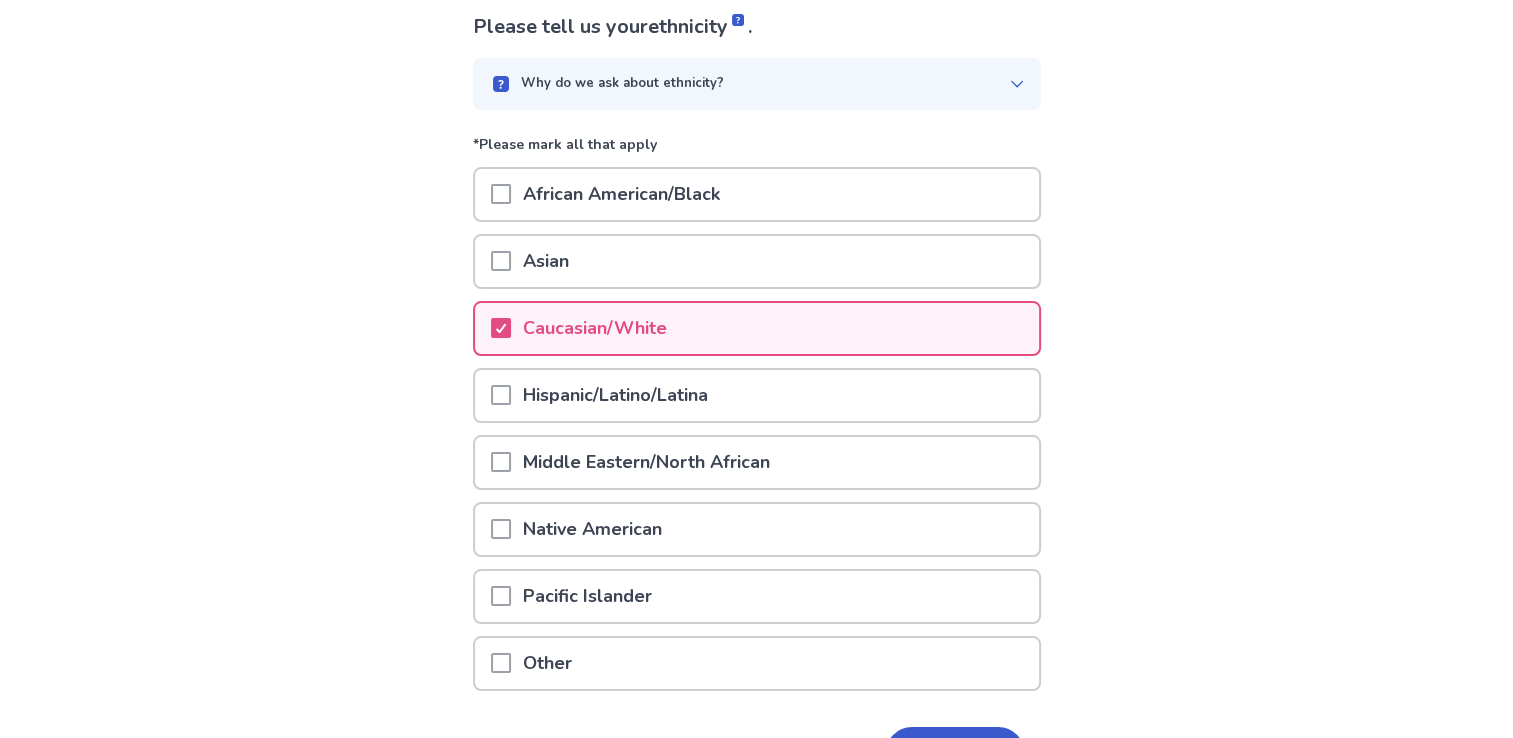 scroll, scrollTop: 264, scrollLeft: 0, axis: vertical 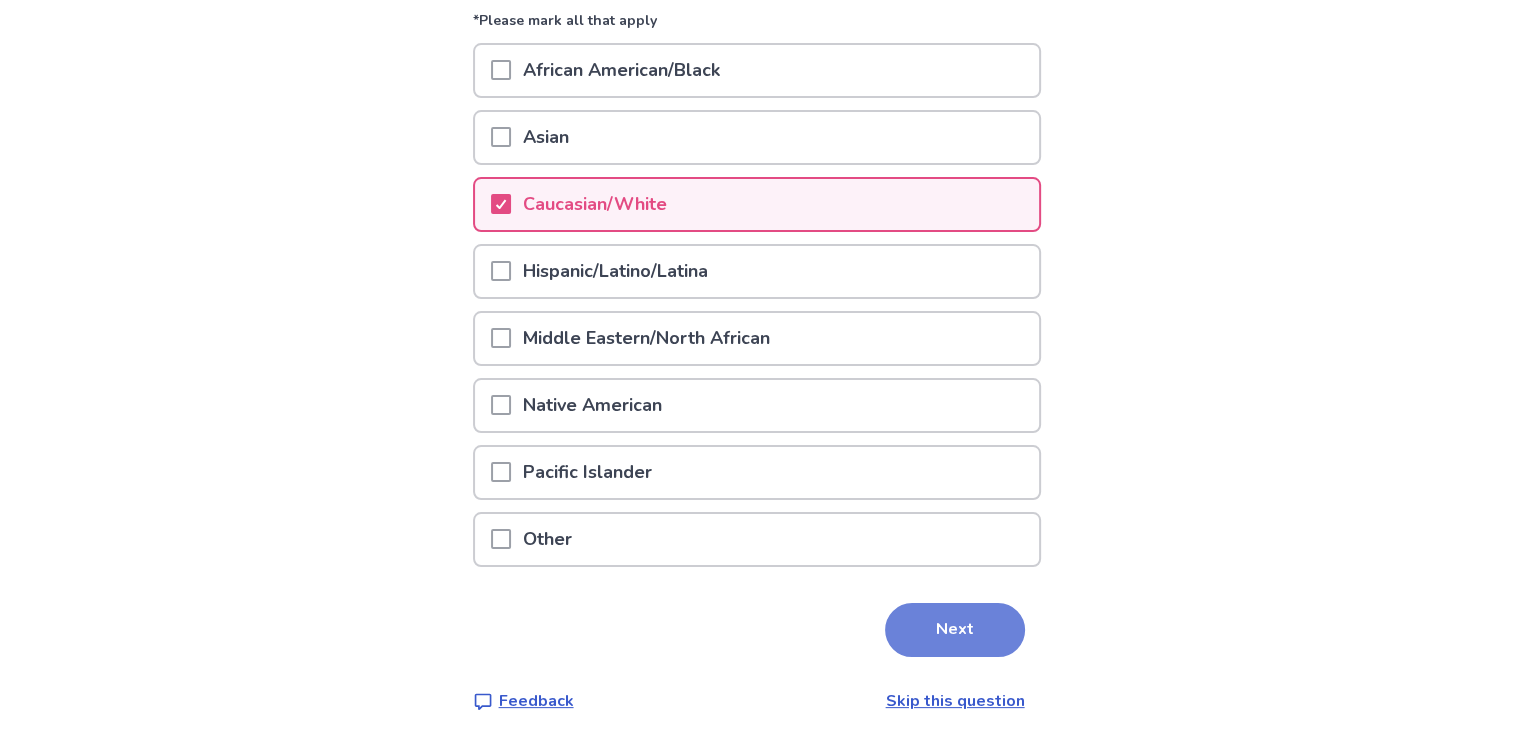 click on "Next" at bounding box center [955, 630] 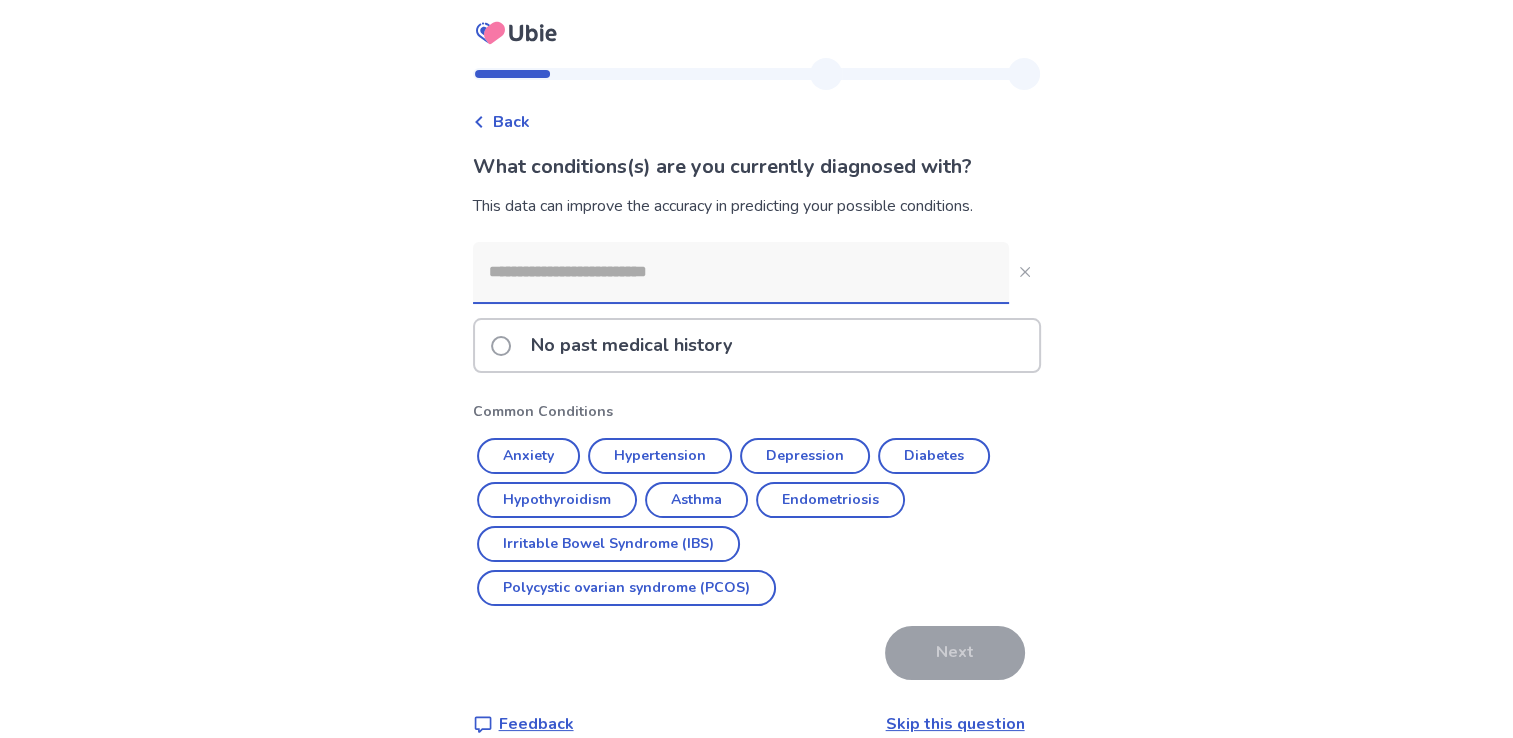 click at bounding box center (501, 346) 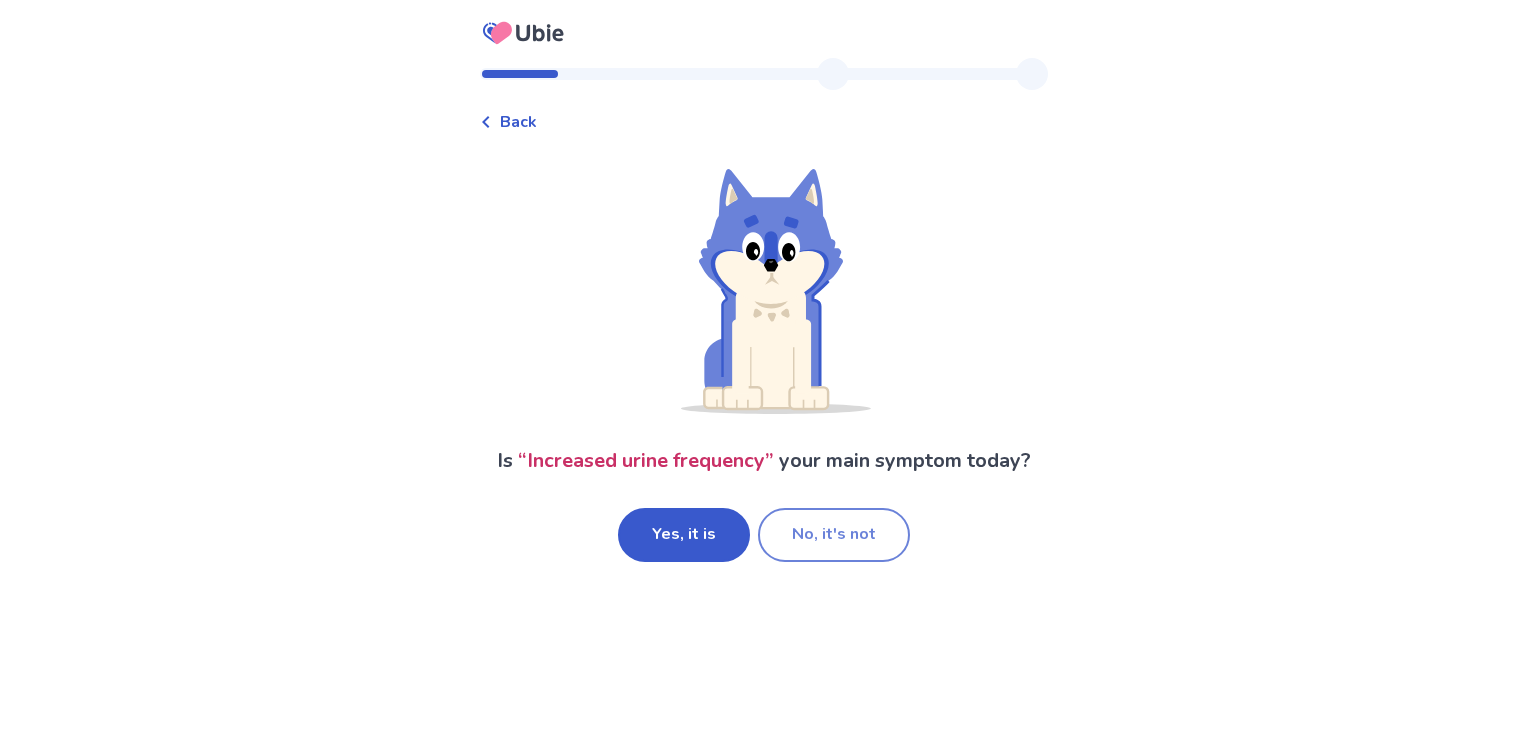 click on "No, it's not" at bounding box center (834, 535) 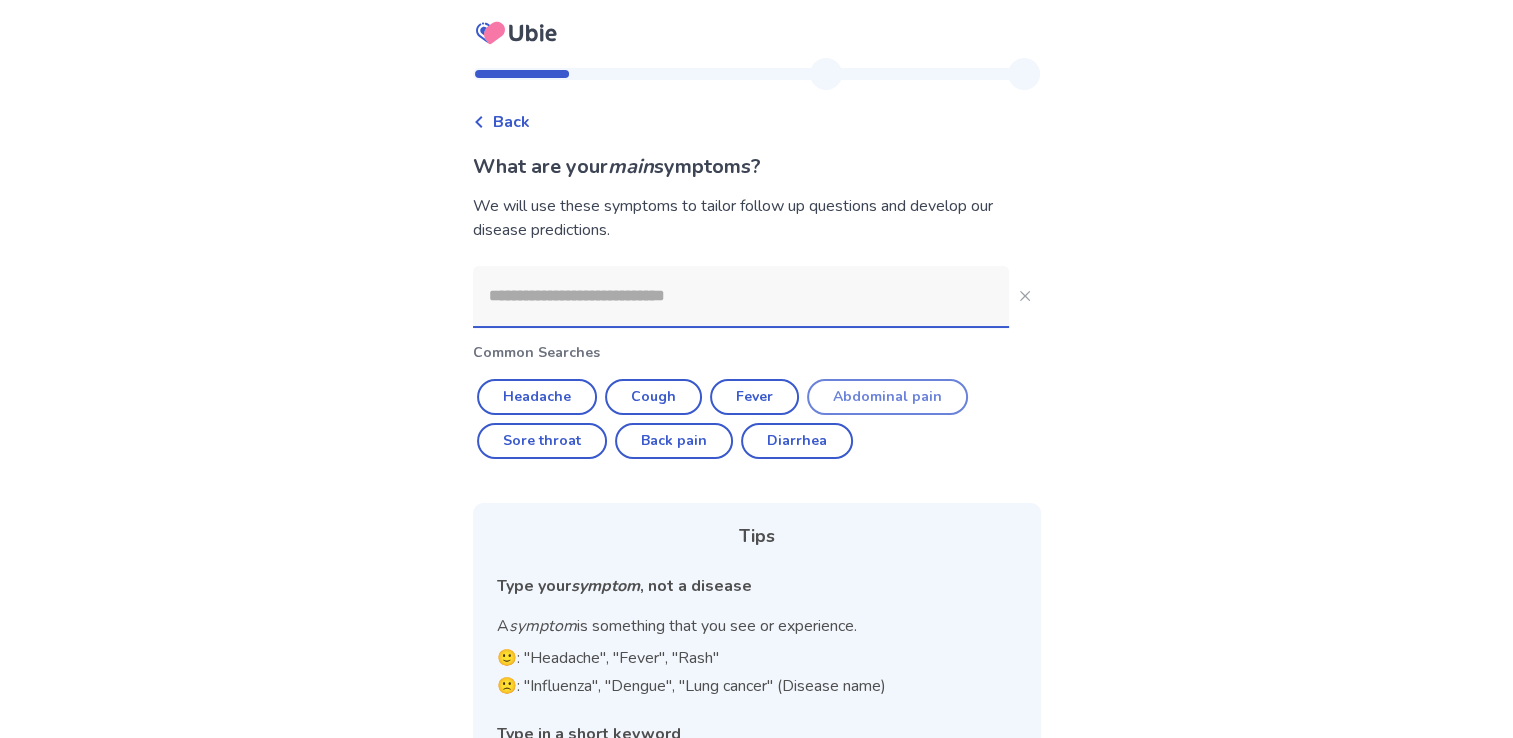 click on "Abdominal pain" 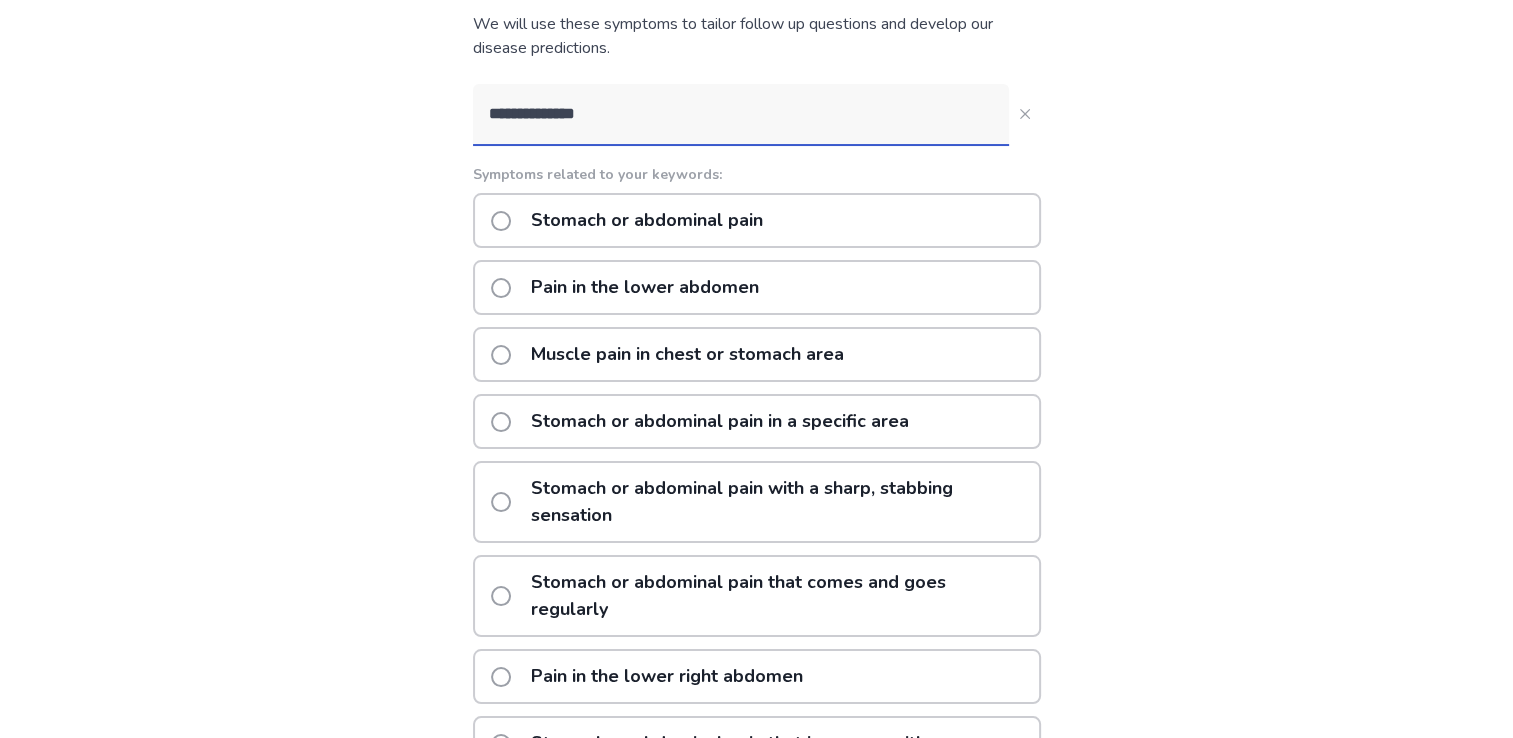 scroll, scrollTop: 180, scrollLeft: 0, axis: vertical 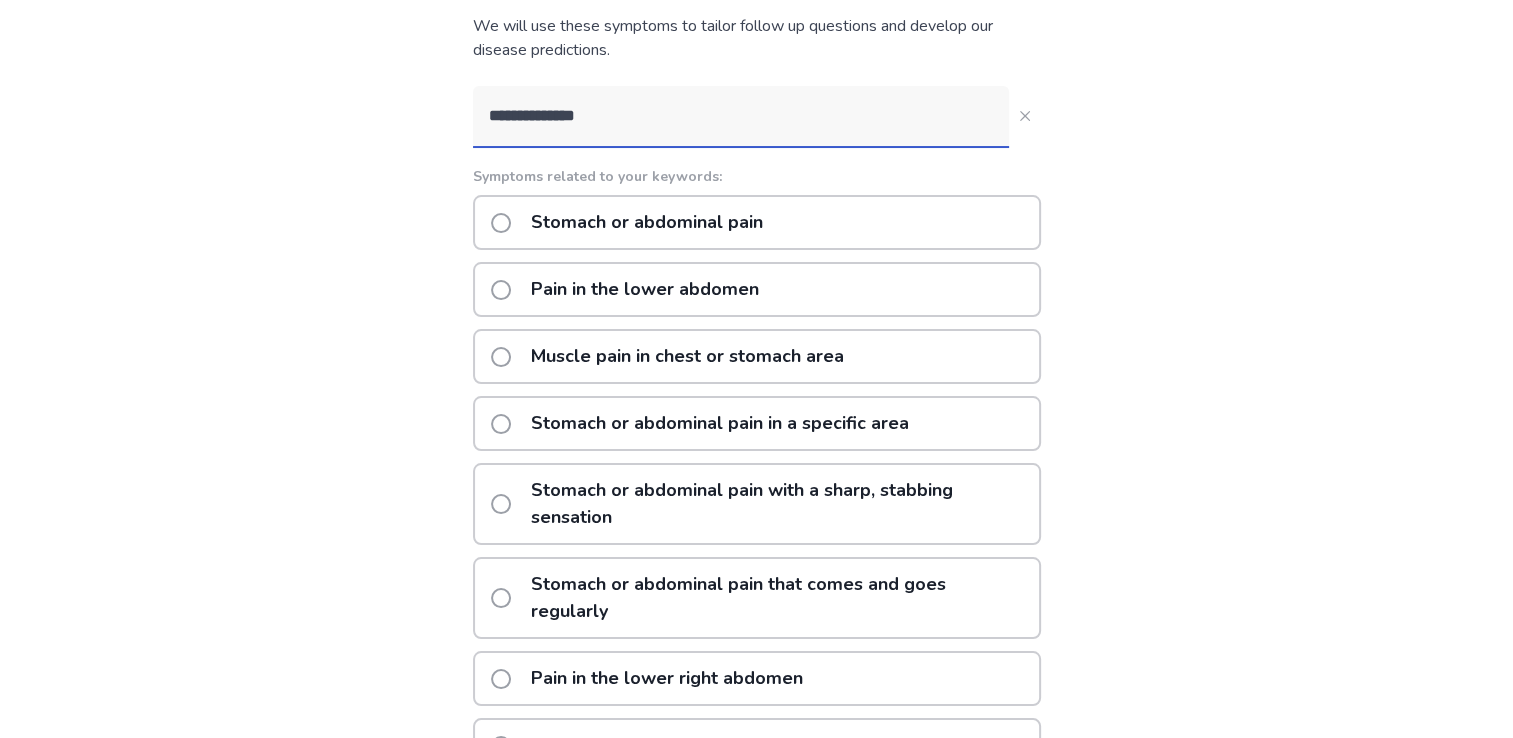 click 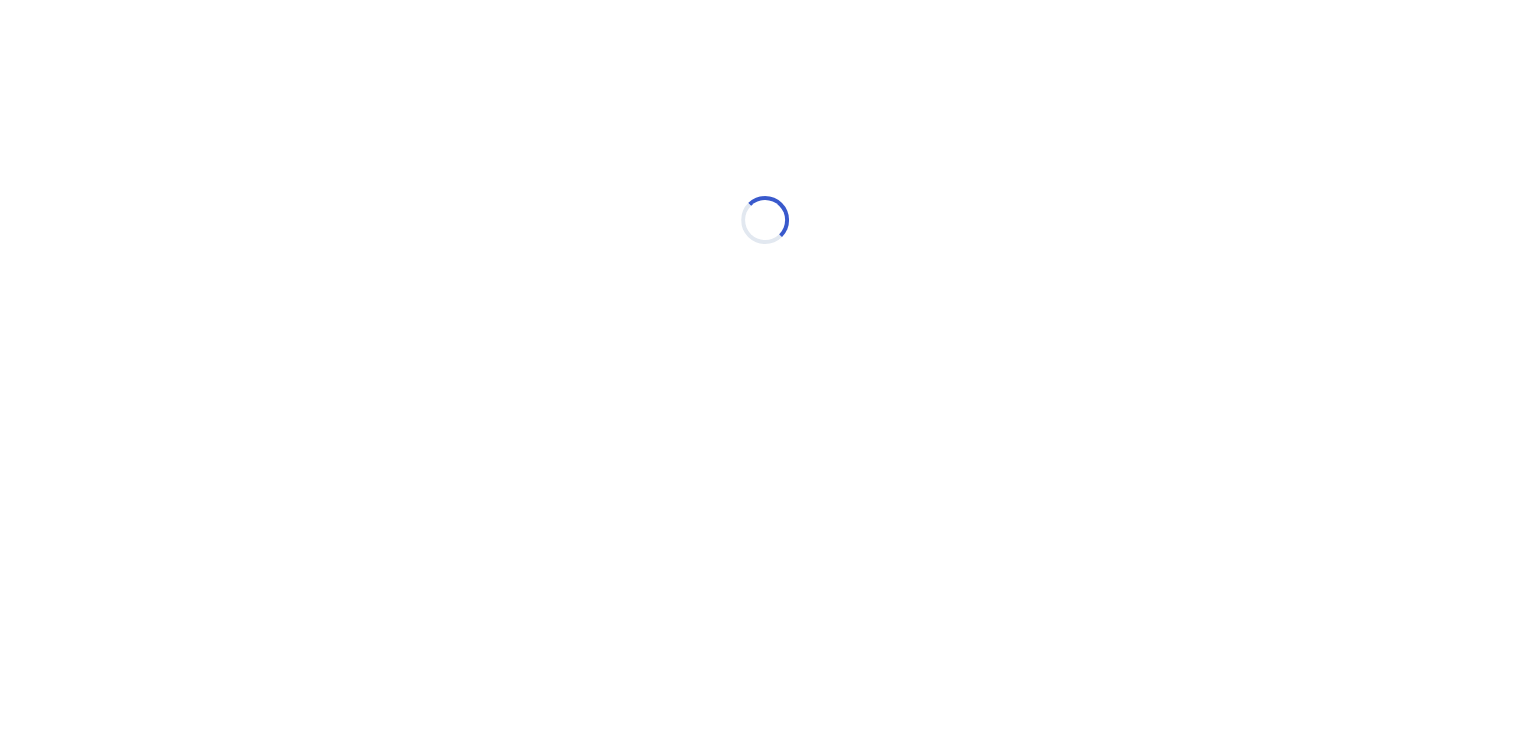 scroll, scrollTop: 0, scrollLeft: 0, axis: both 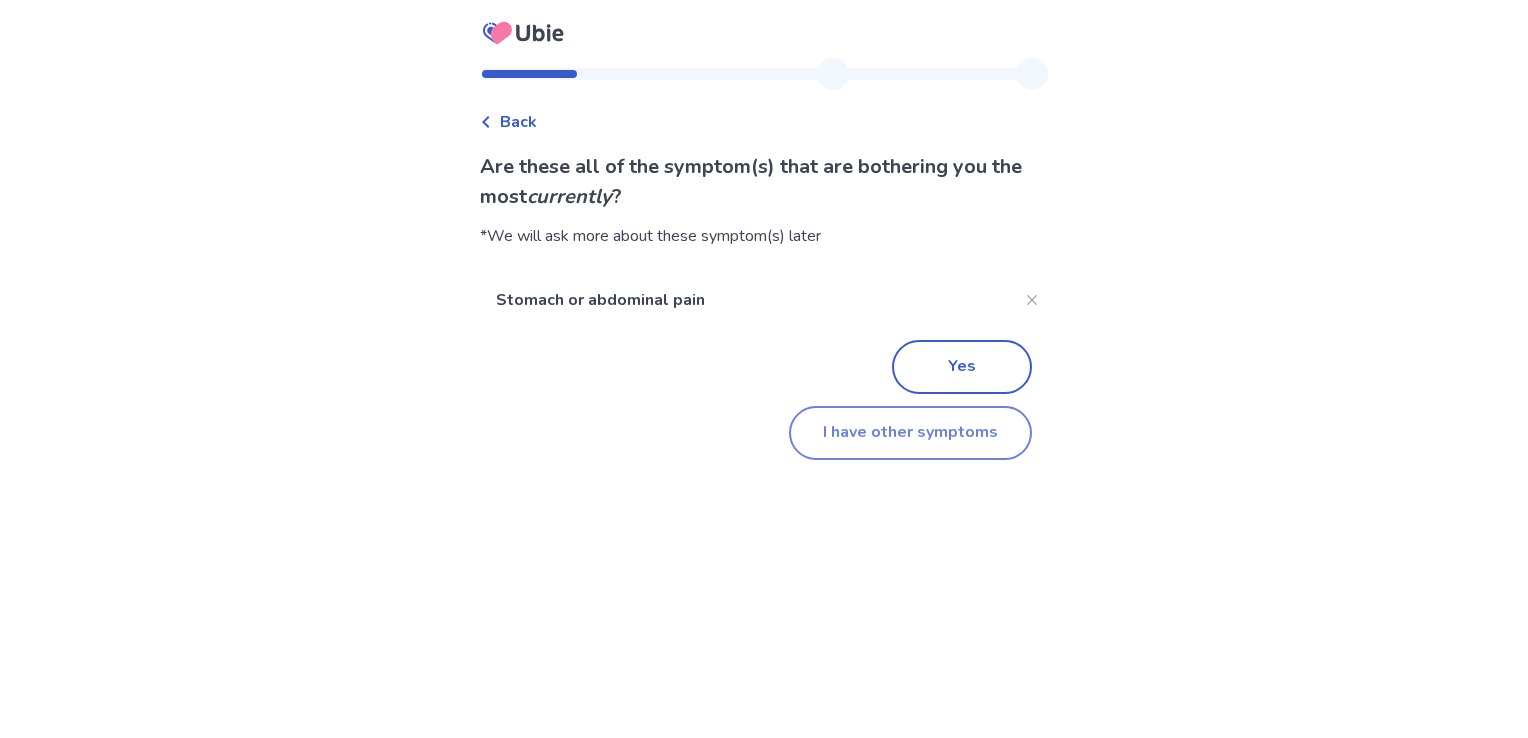 click on "I have other symptoms" 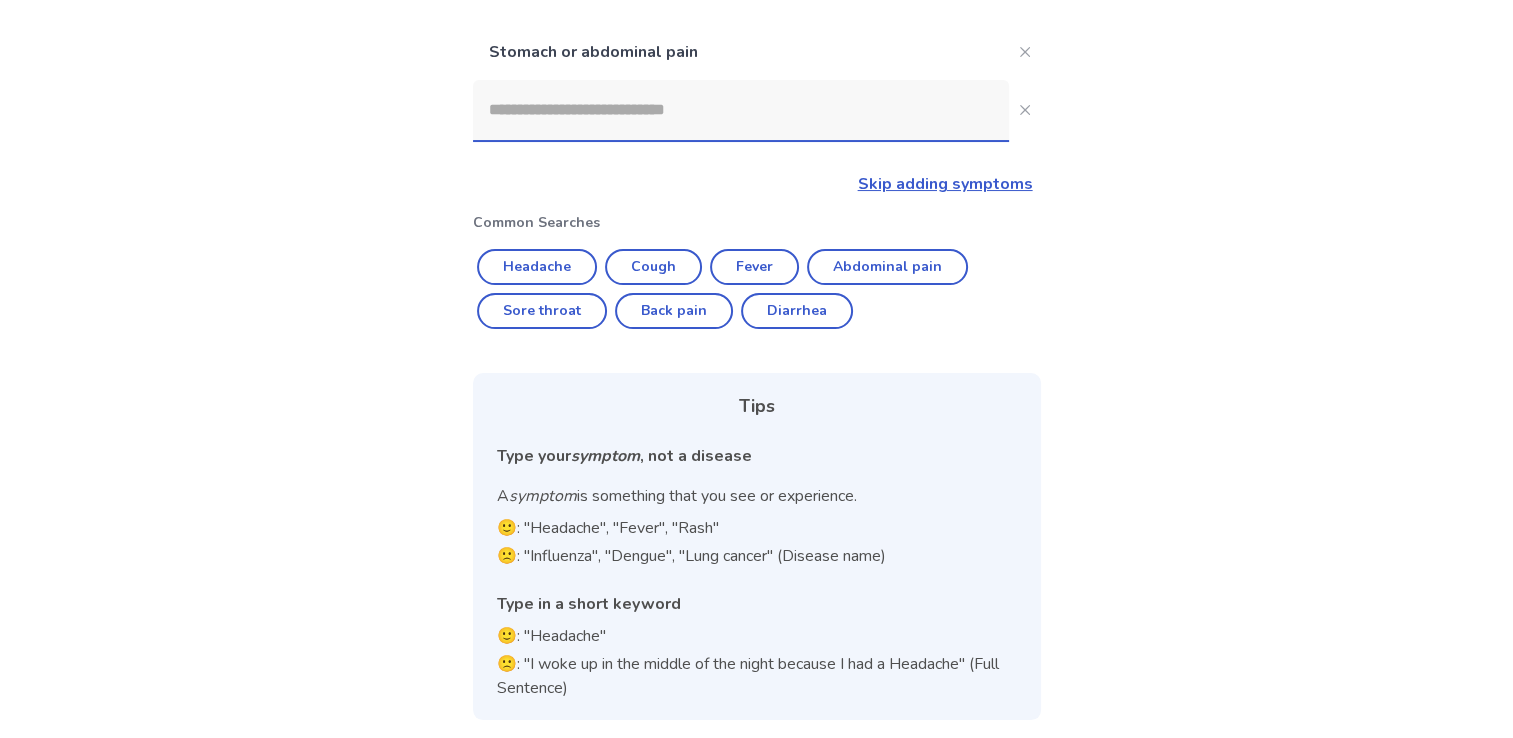 scroll, scrollTop: 212, scrollLeft: 0, axis: vertical 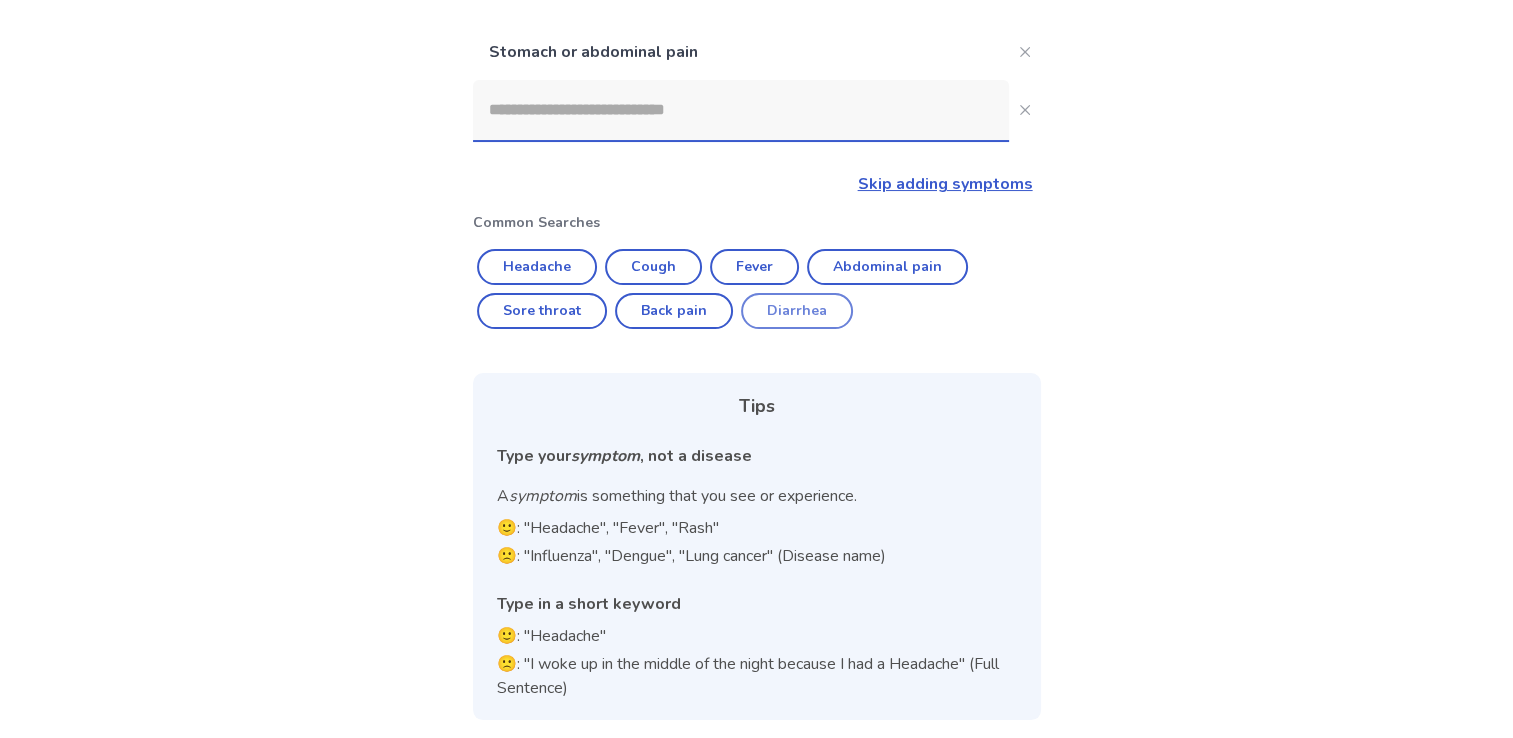 click on "Diarrhea" 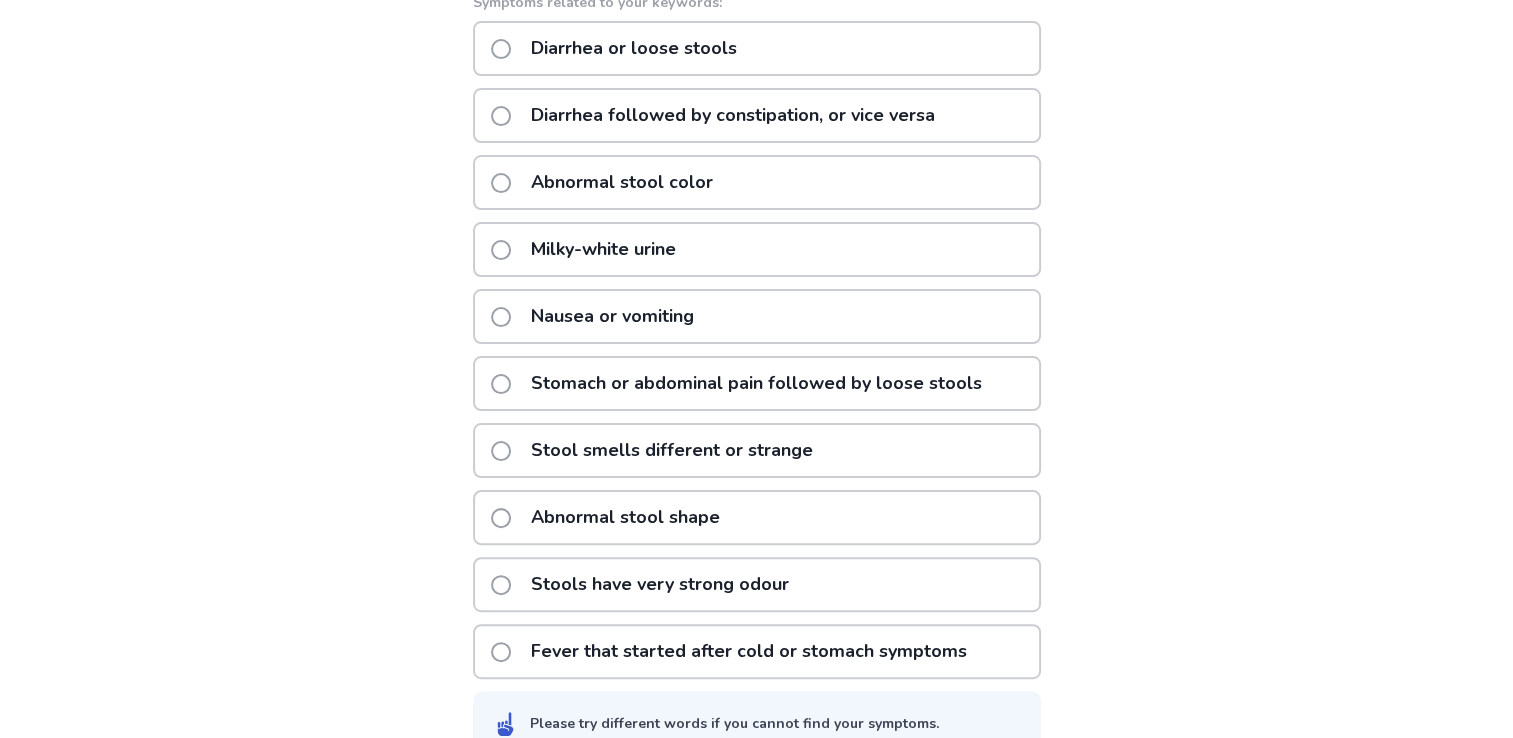 scroll, scrollTop: 469, scrollLeft: 0, axis: vertical 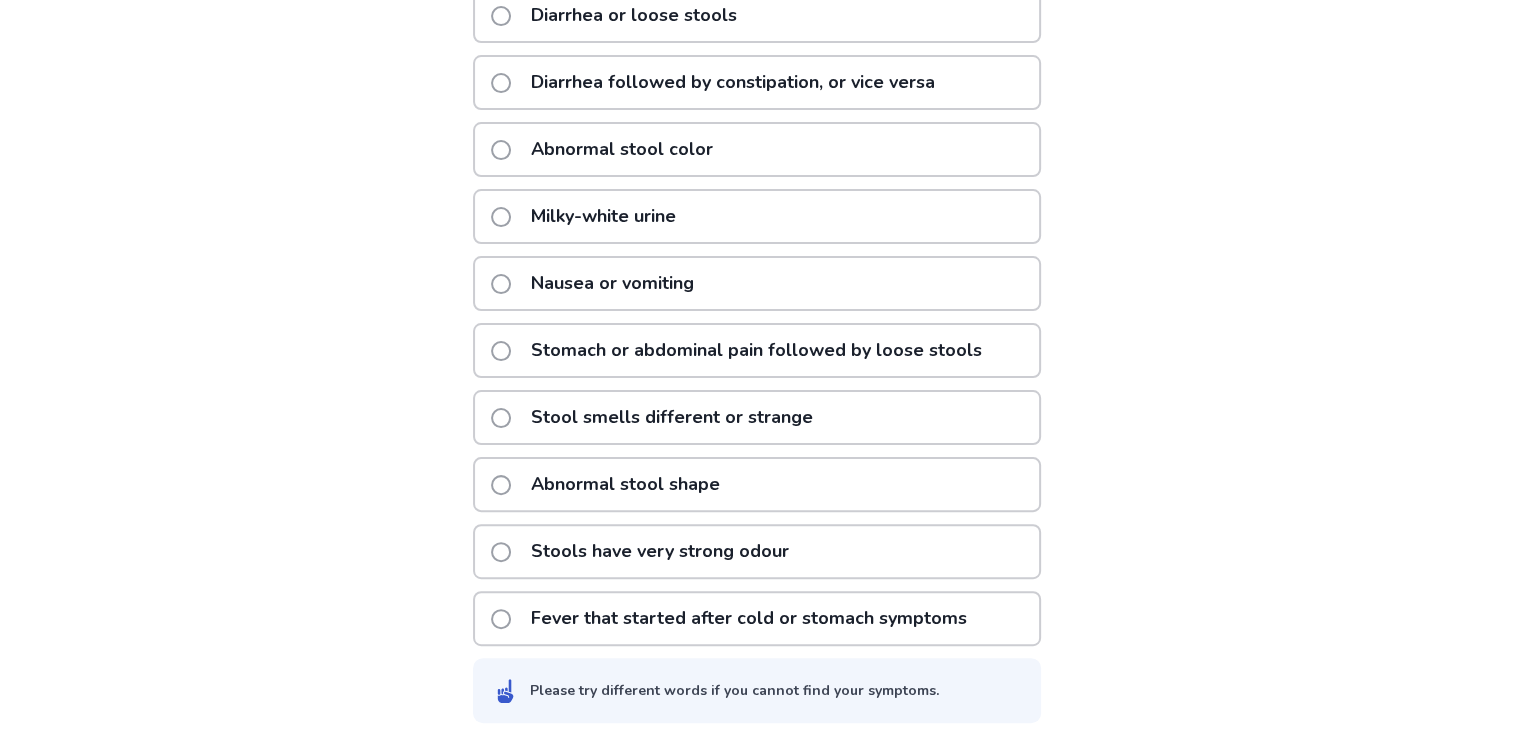 click on "Abnormal stool color" 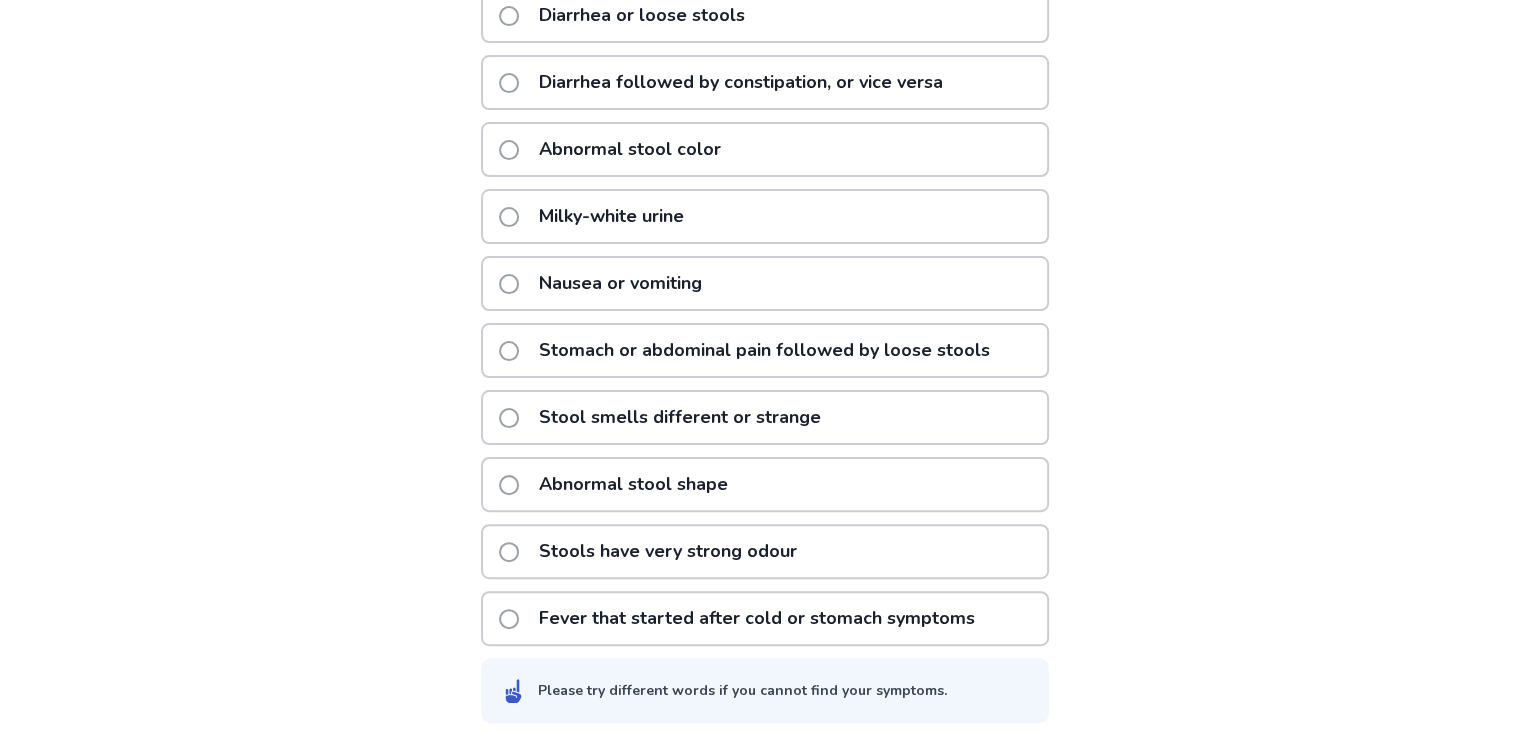 scroll, scrollTop: 0, scrollLeft: 0, axis: both 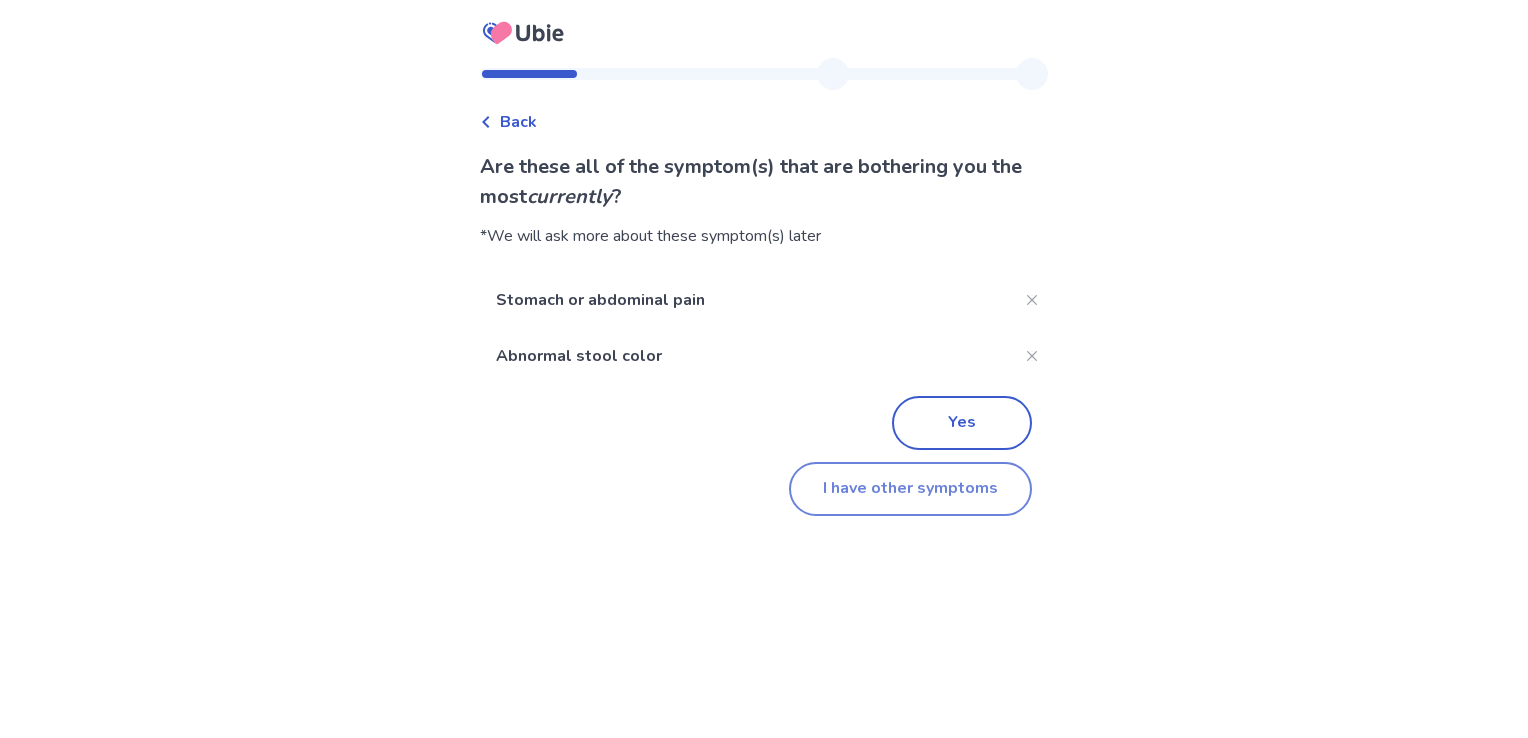 click on "I have other symptoms" 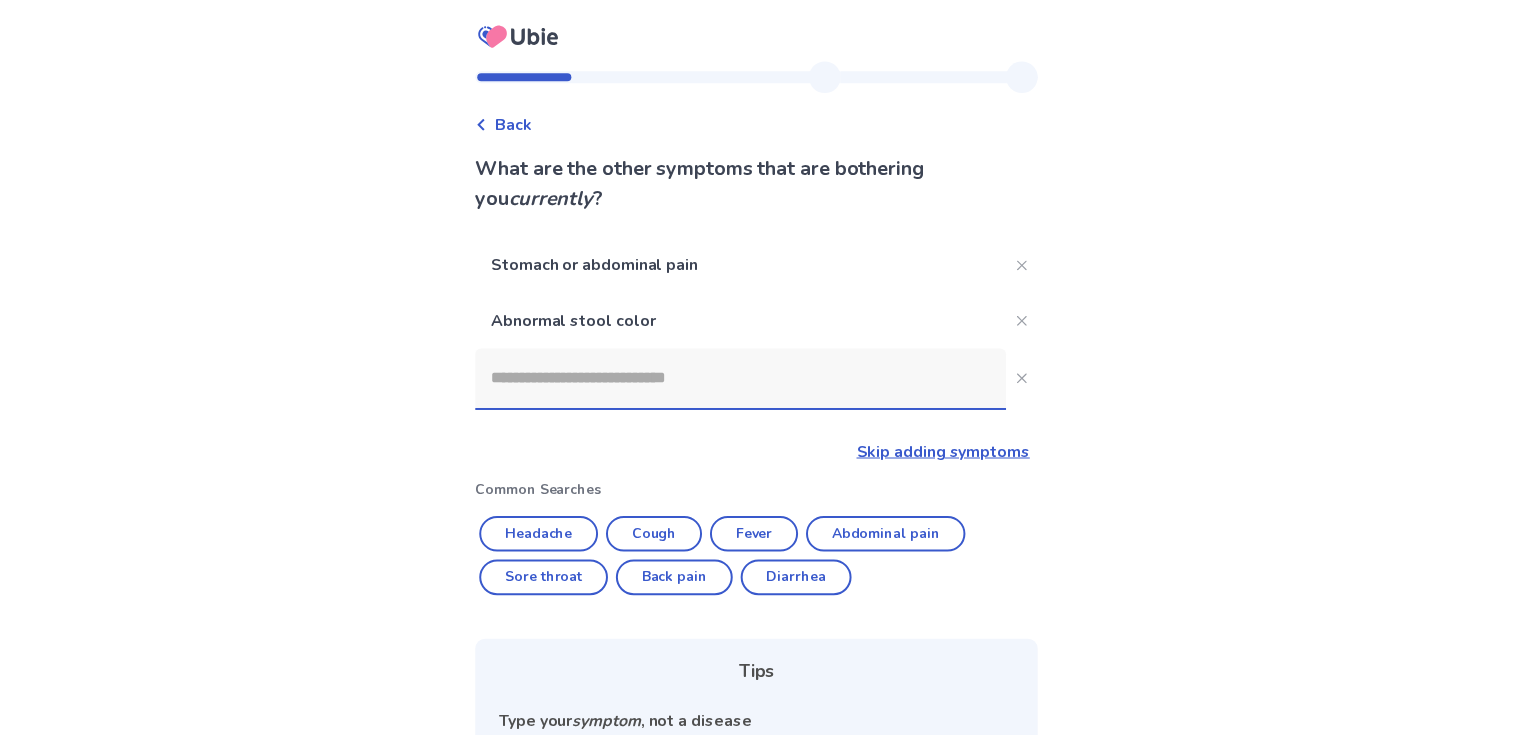 scroll, scrollTop: 273, scrollLeft: 0, axis: vertical 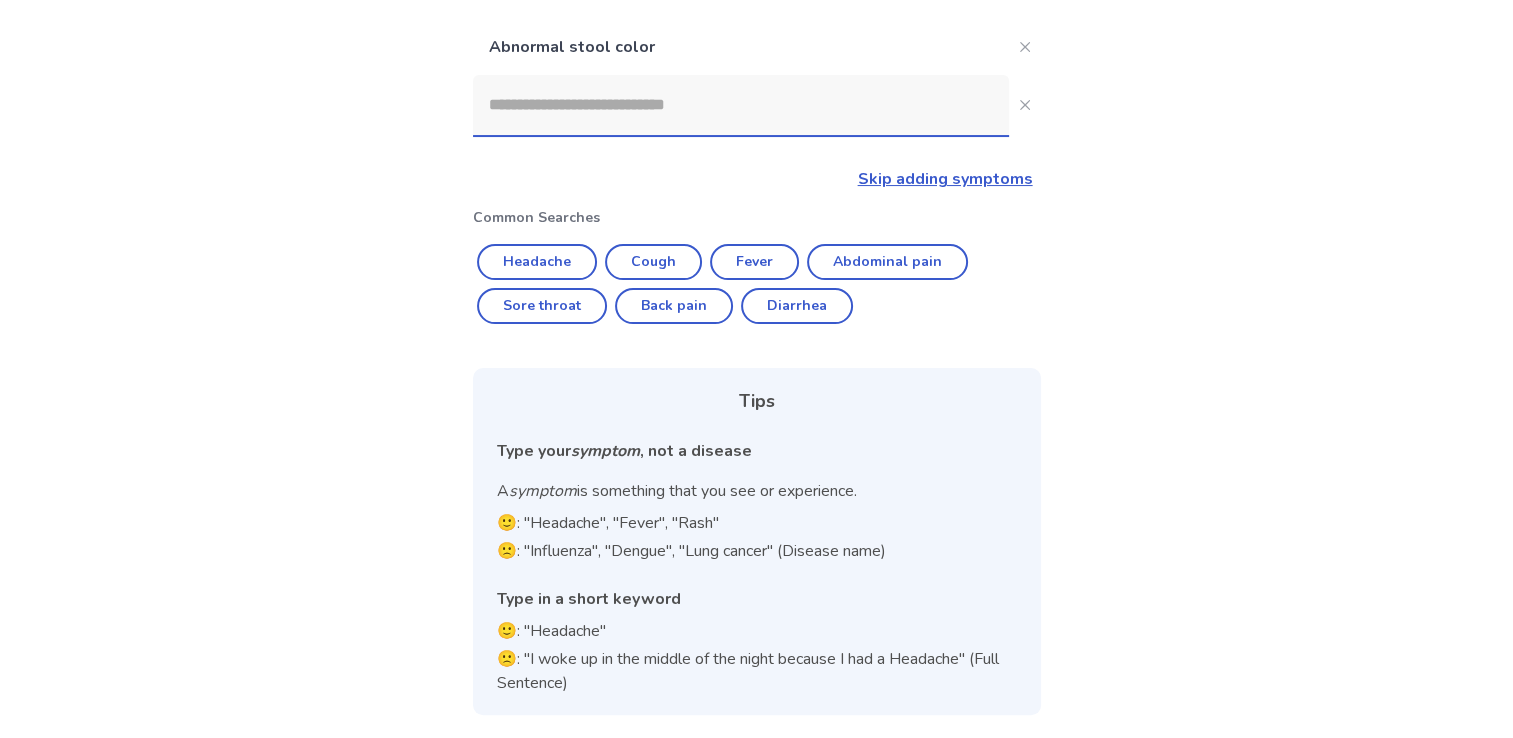 click 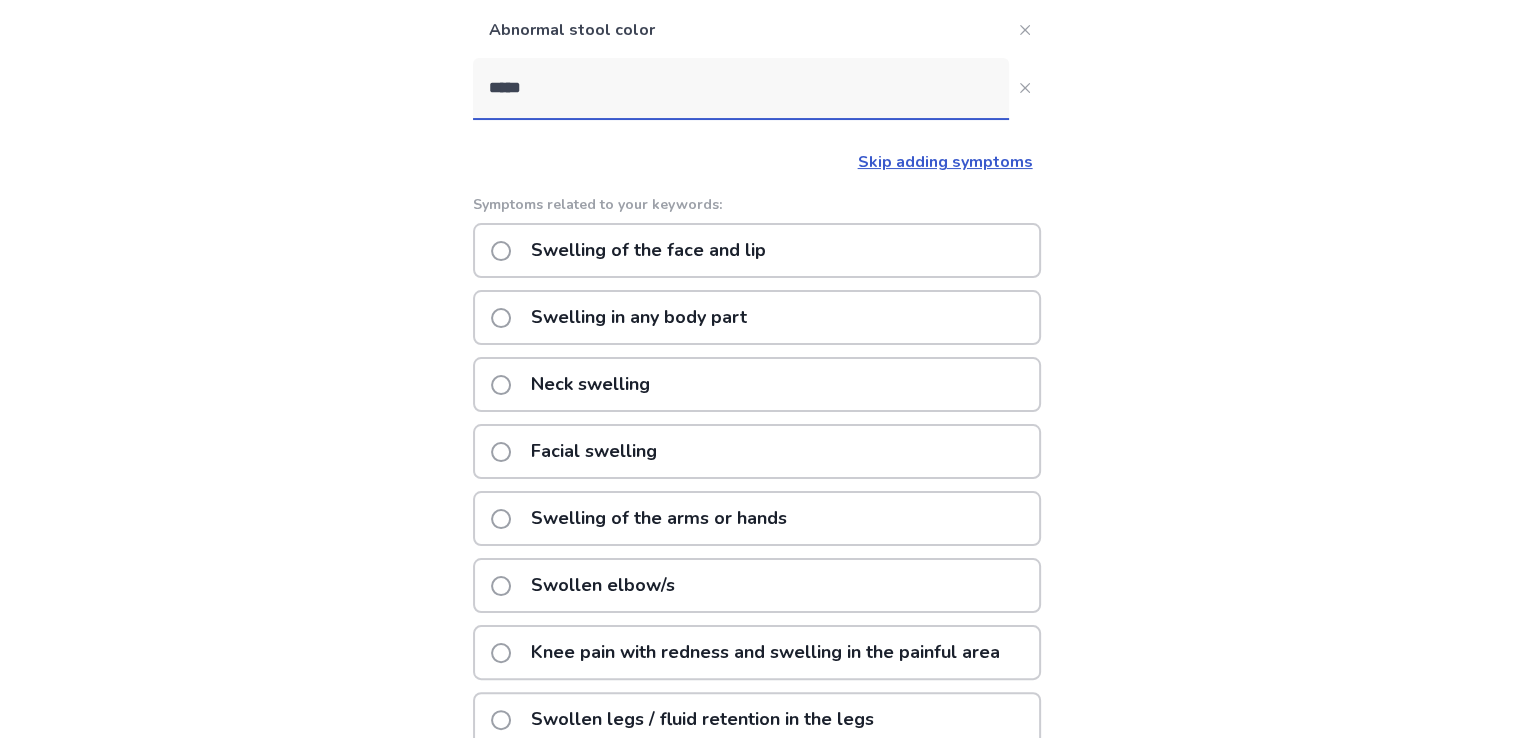 scroll, scrollTop: 304, scrollLeft: 0, axis: vertical 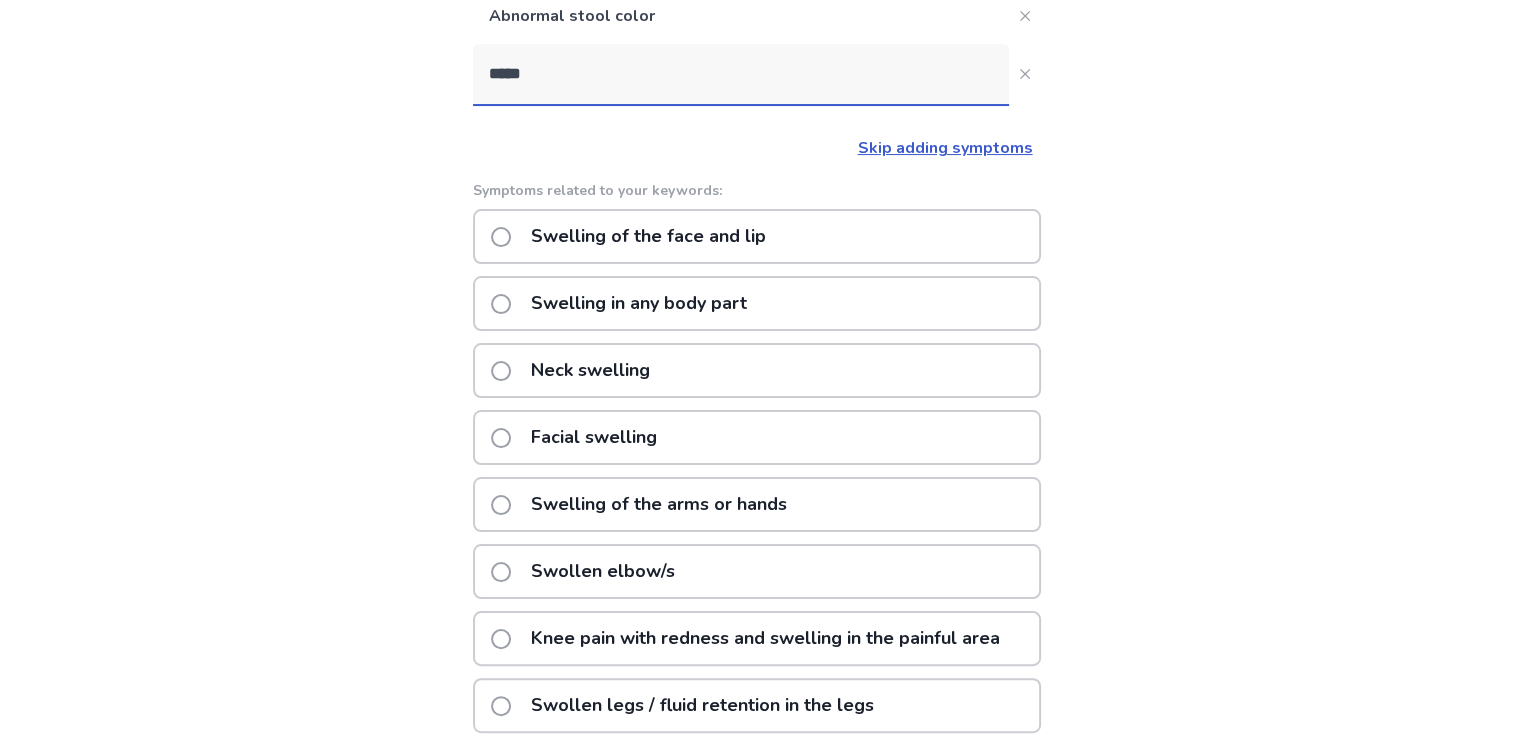 type on "*****" 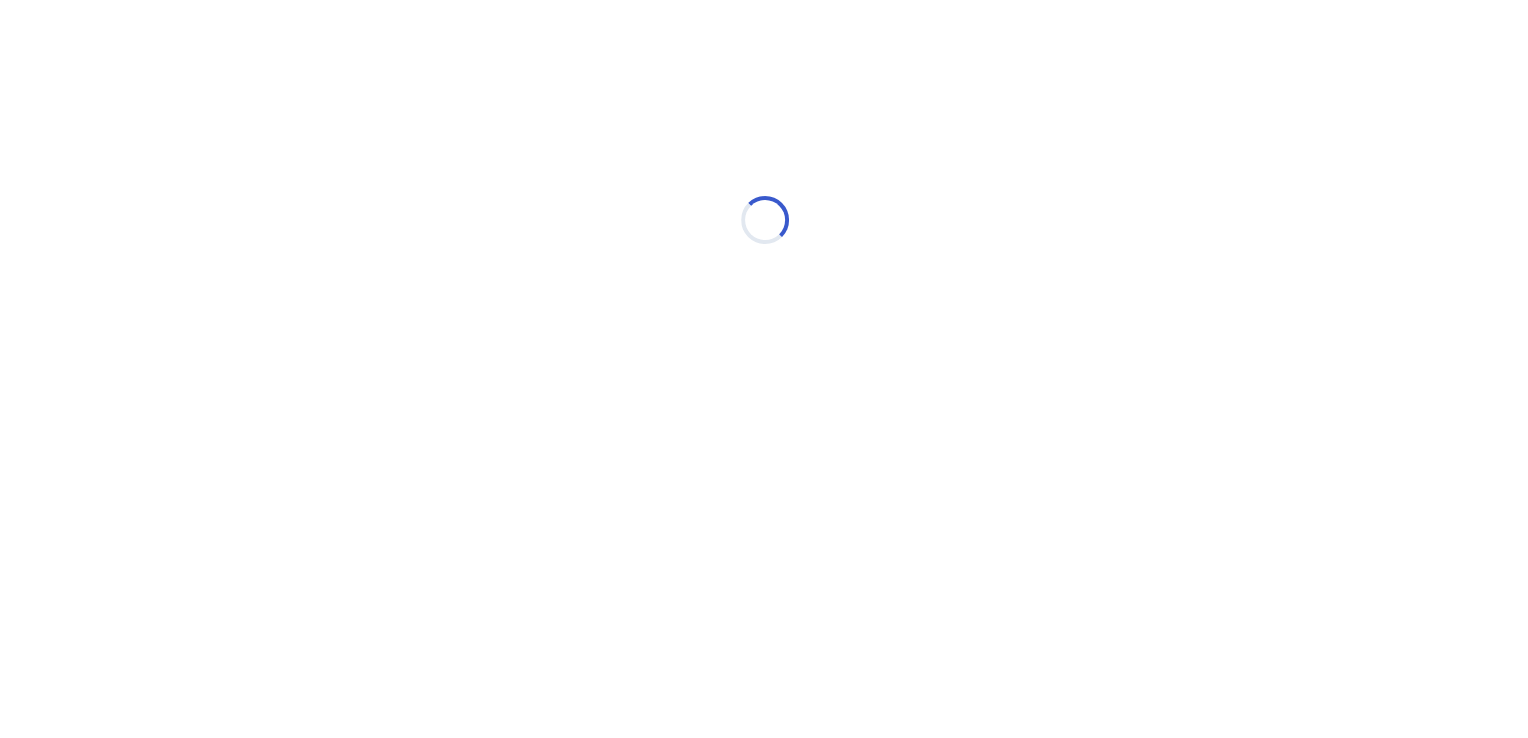 scroll, scrollTop: 0, scrollLeft: 0, axis: both 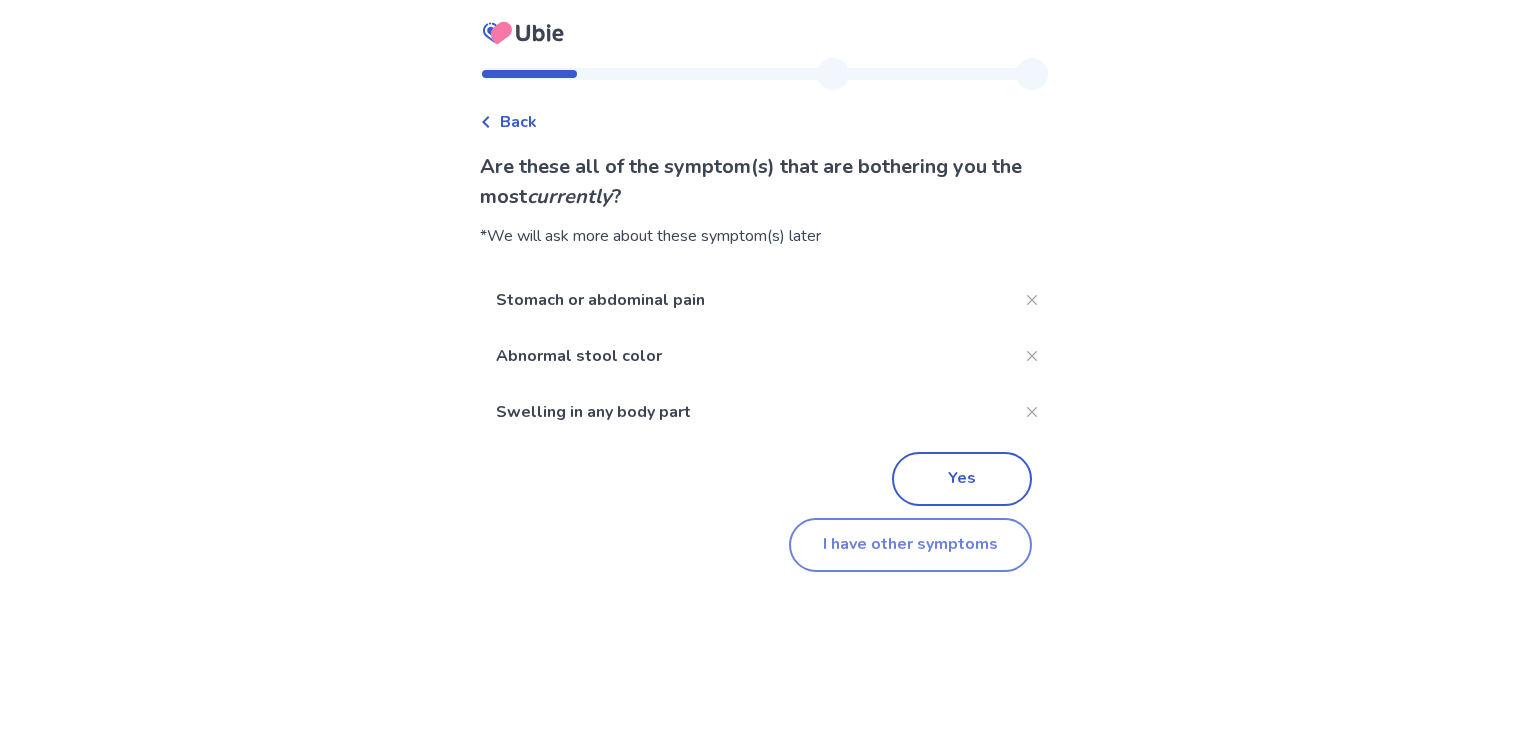 click on "I have other symptoms" 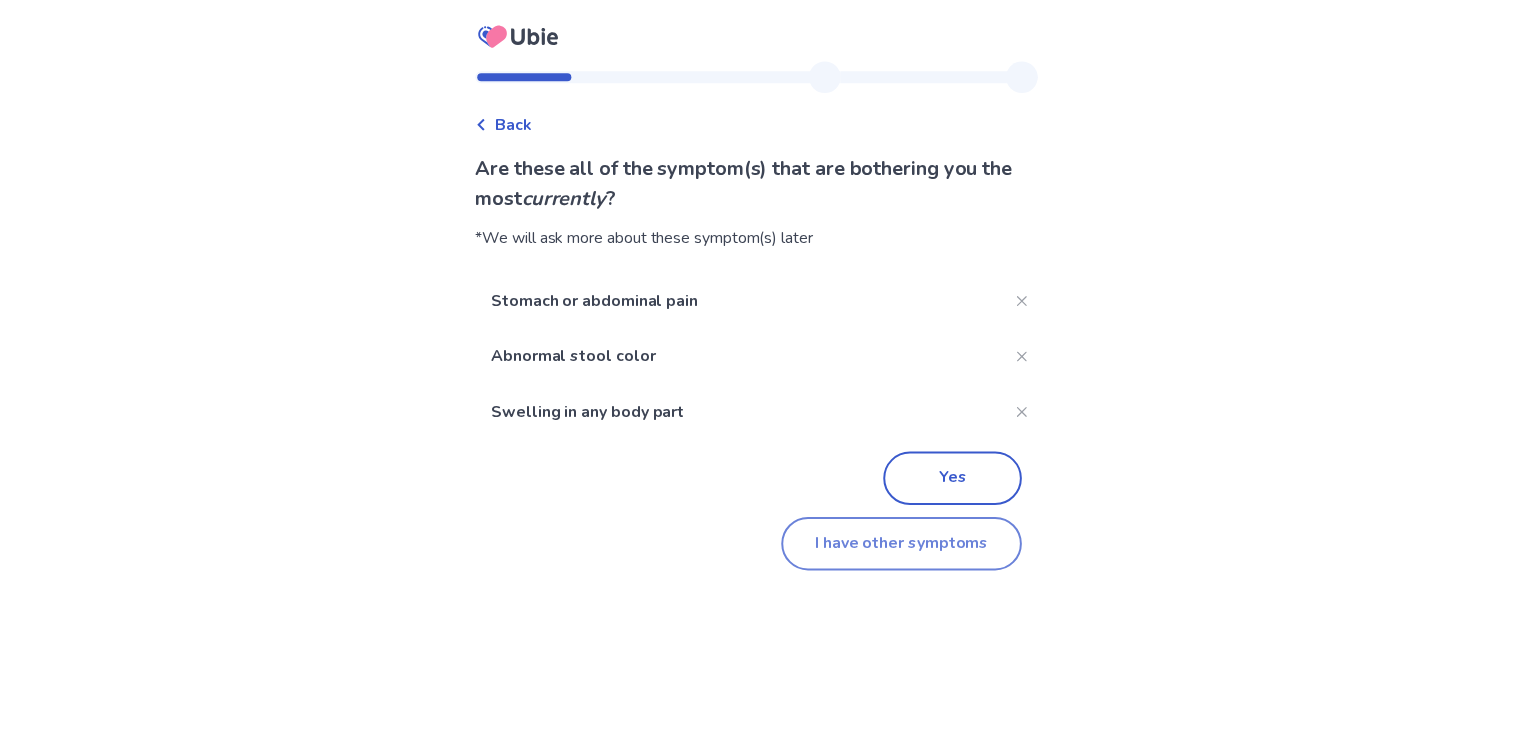 scroll, scrollTop: 304, scrollLeft: 0, axis: vertical 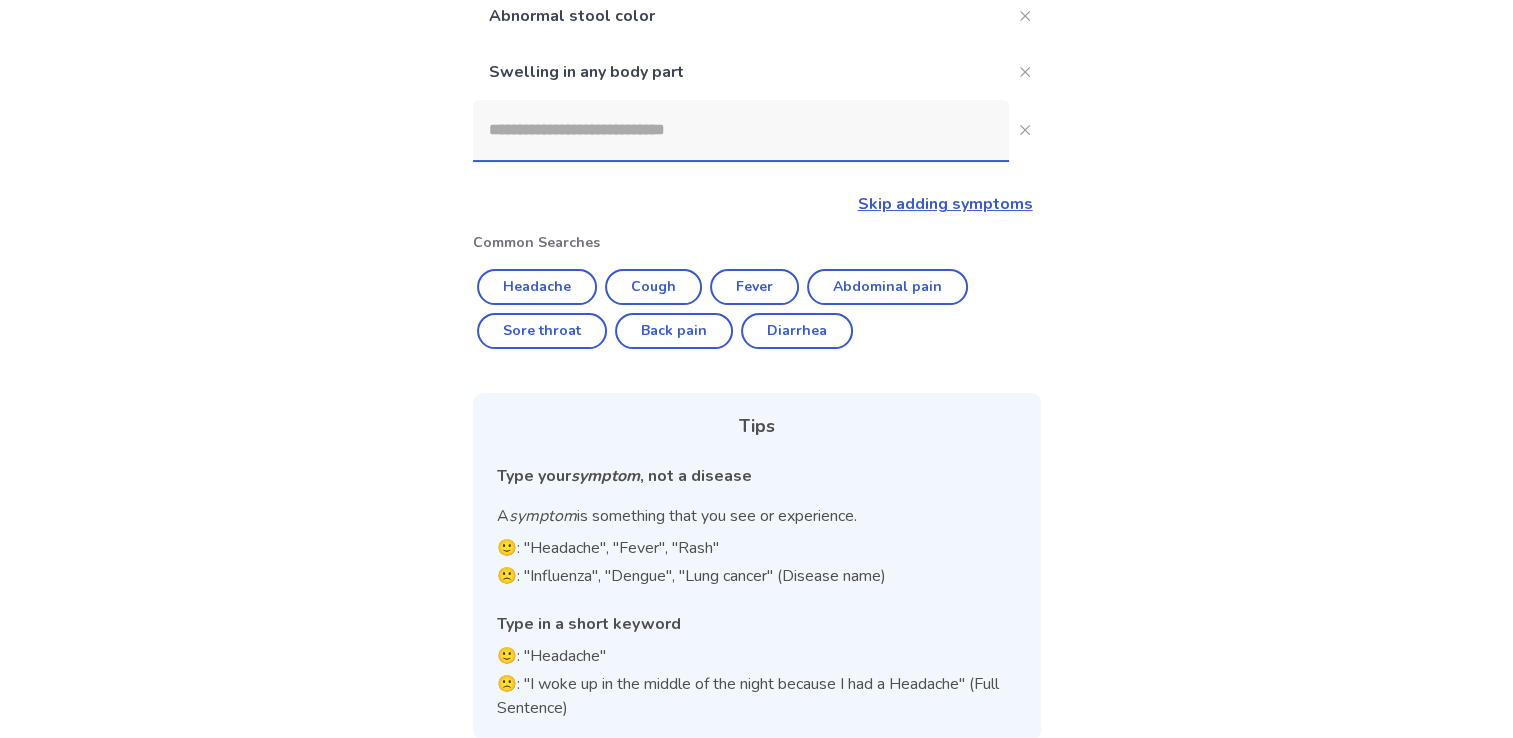 click on "Stomach or abdominal pain Abnormal stool color Swelling in any body part Skip adding symptoms Common Searches Headache Cough Fever Abdominal pain Sore throat Back pain Diarrhea Tips Type your  symptom , not a disease A  symptom  is something that you see or experience. 🙂: "Headache", "Fever", "Rash" 🙁: "Influenza", "Dengue", "Lung cancer" (Disease name) Type in a short keyword 🙂: "Headache" 🙁: "I woke up in the middle of the night because I had a Headache" (Full Sentence)" 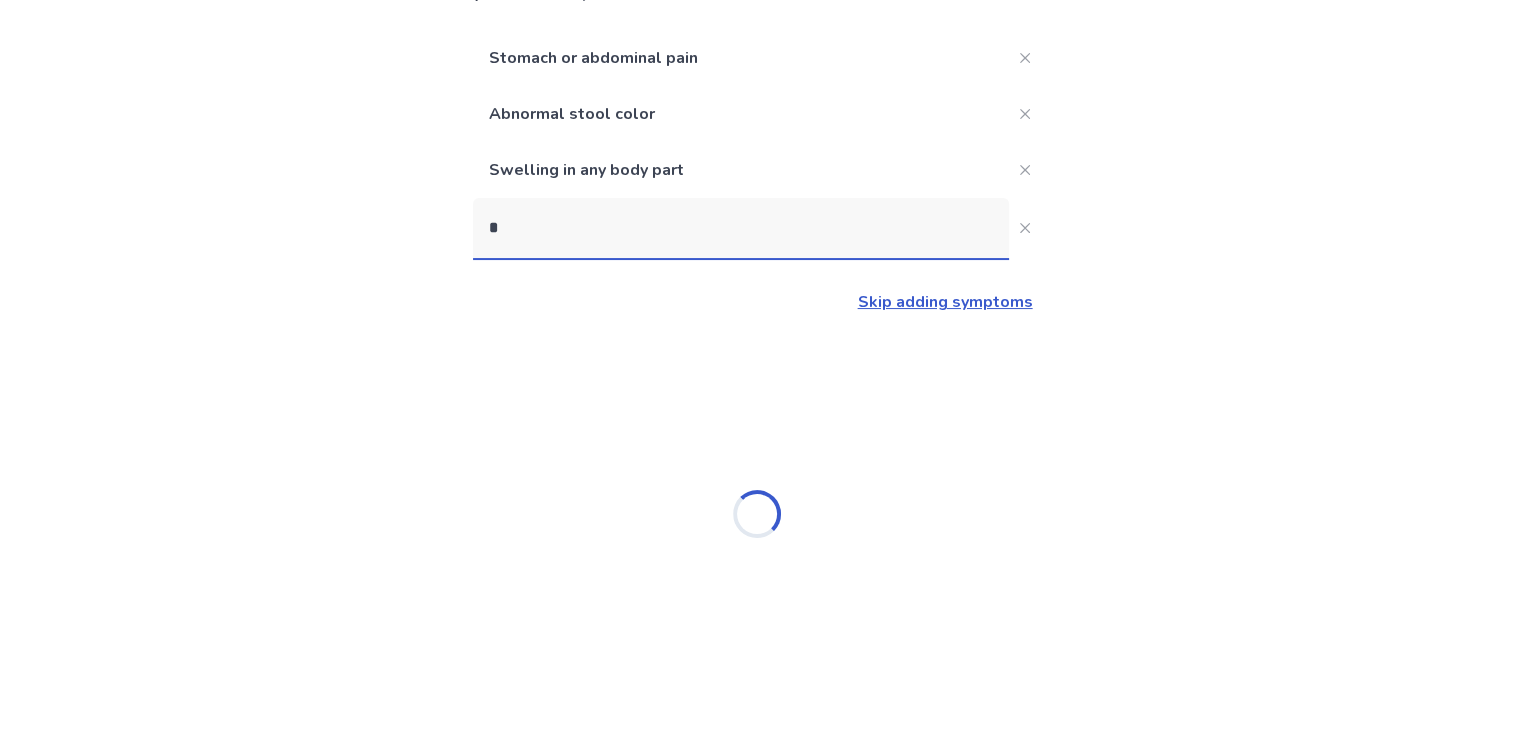 scroll, scrollTop: 205, scrollLeft: 0, axis: vertical 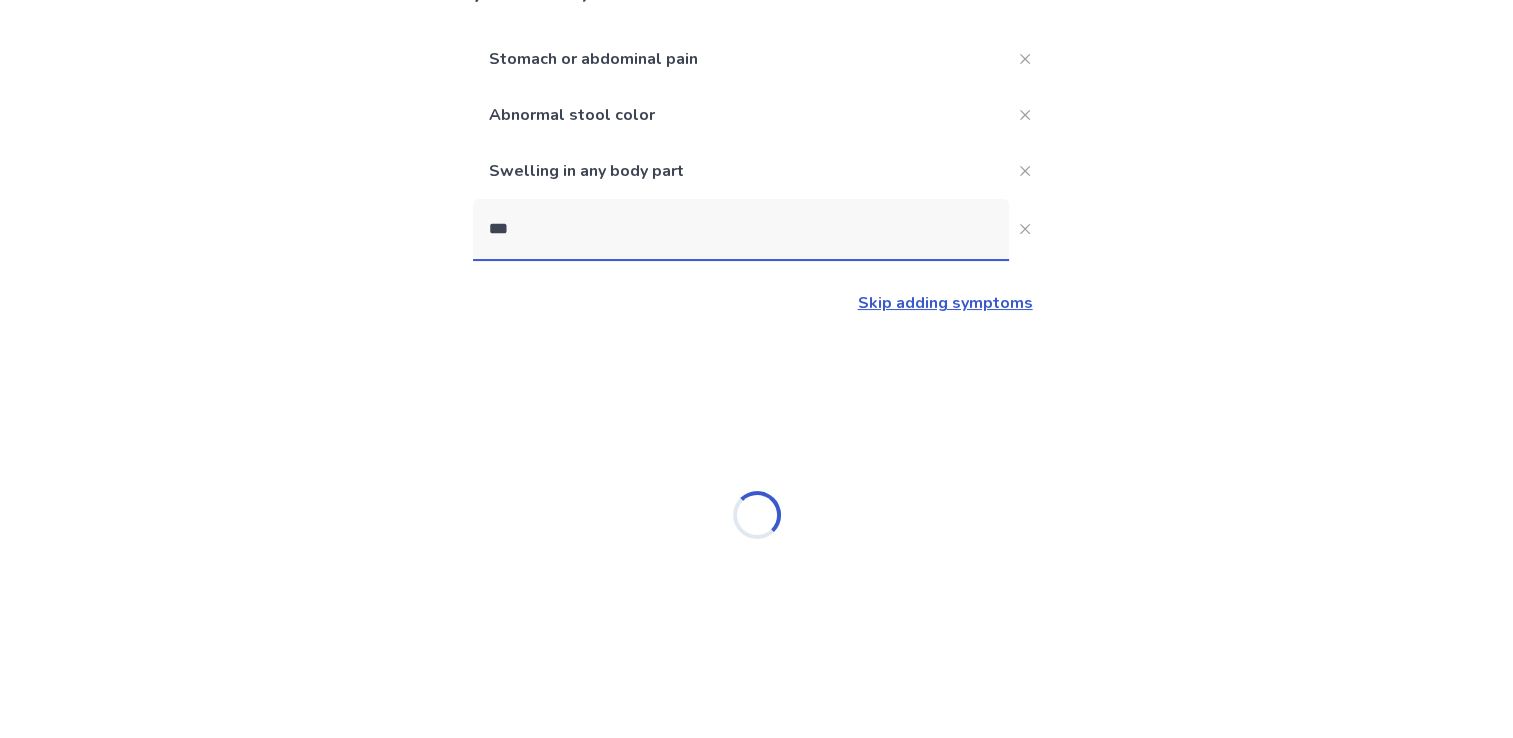 type on "****" 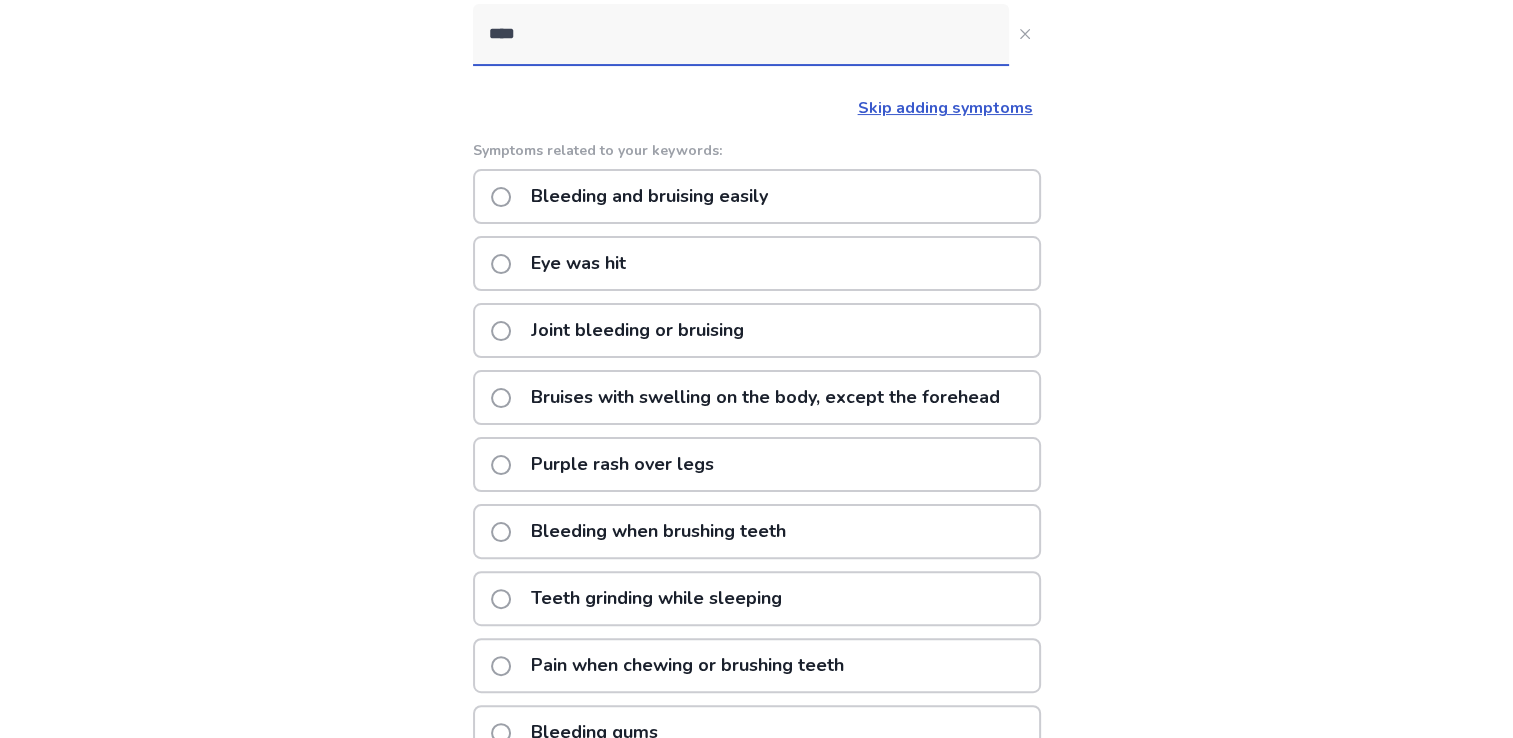 scroll, scrollTop: 402, scrollLeft: 0, axis: vertical 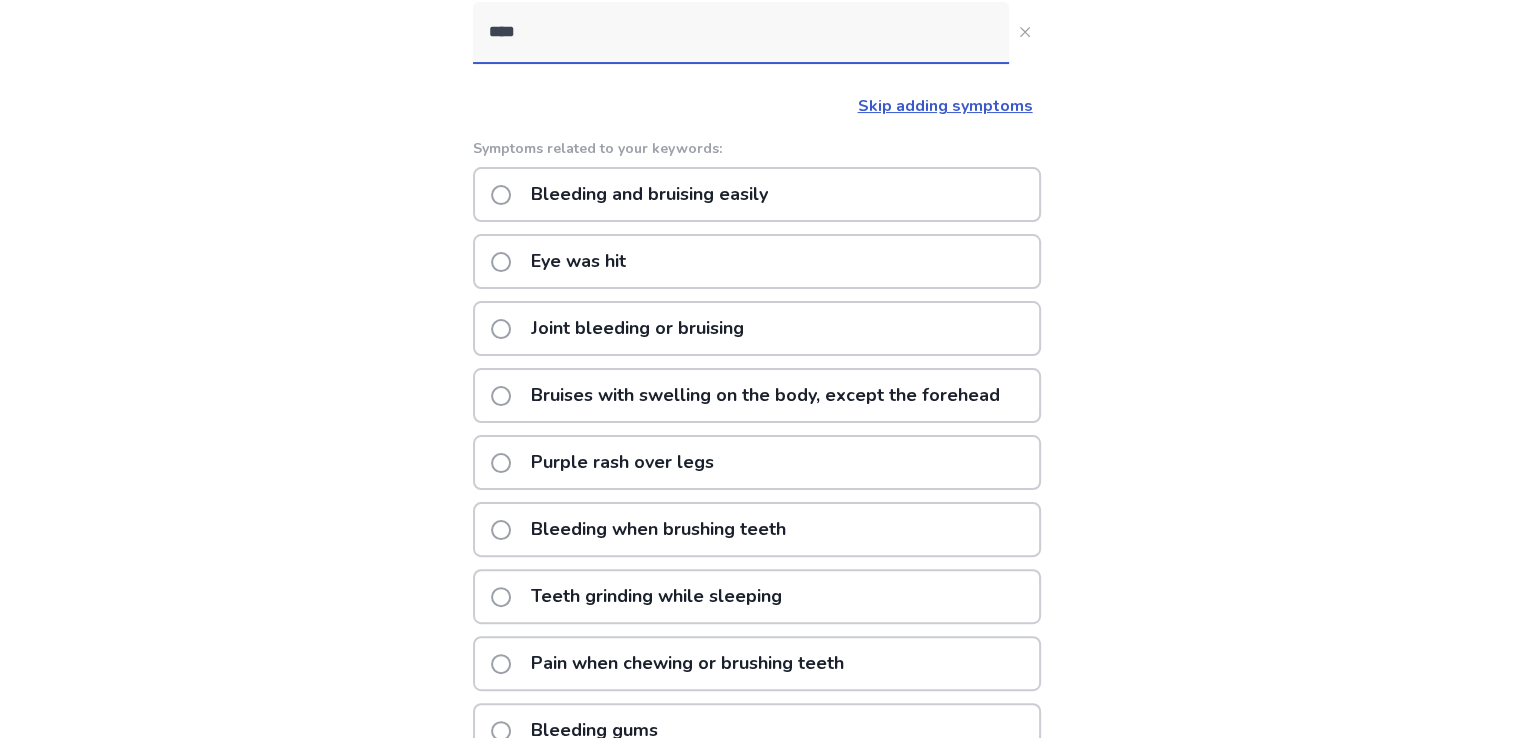click on "Bleeding and bruising easily" 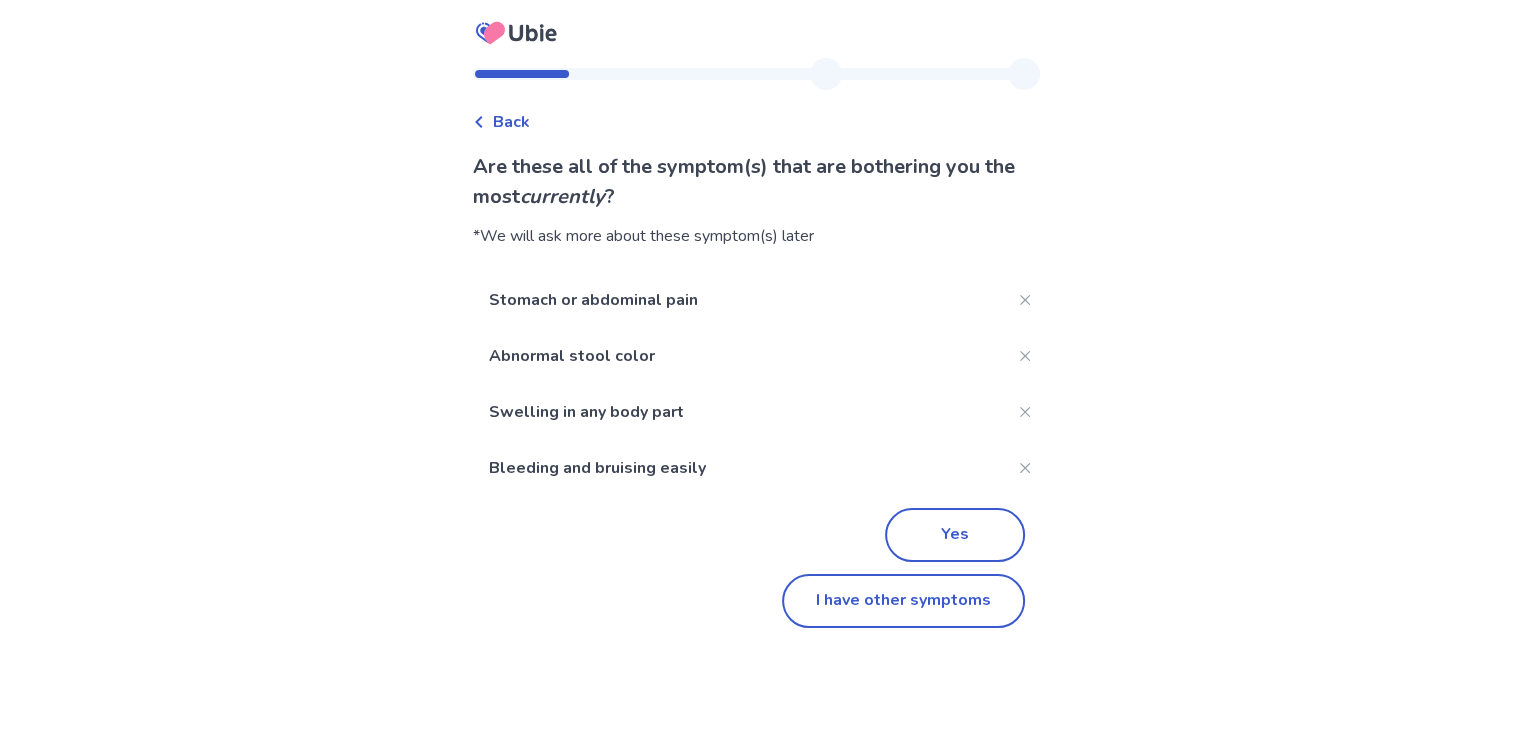 scroll, scrollTop: 0, scrollLeft: 0, axis: both 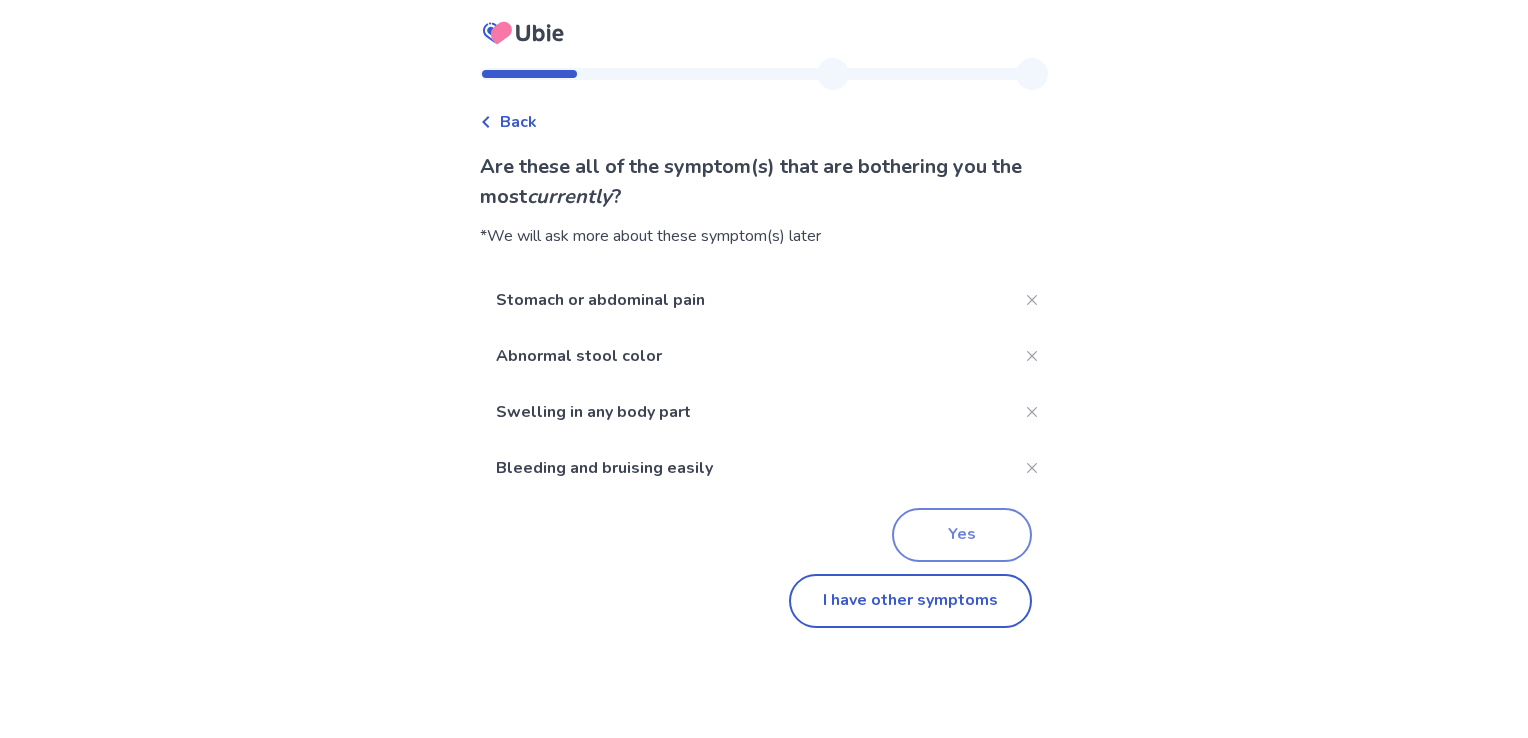 click on "Yes" 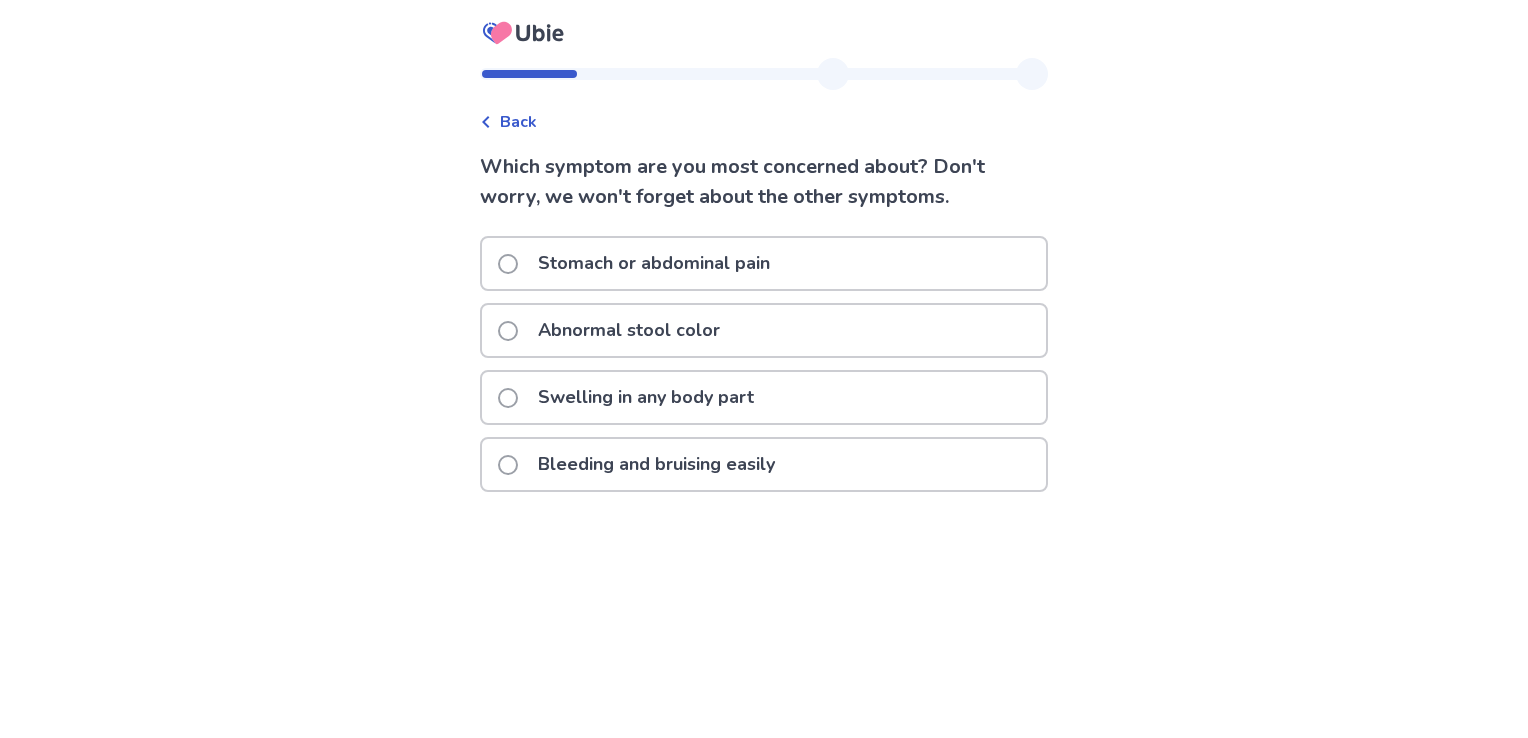 click 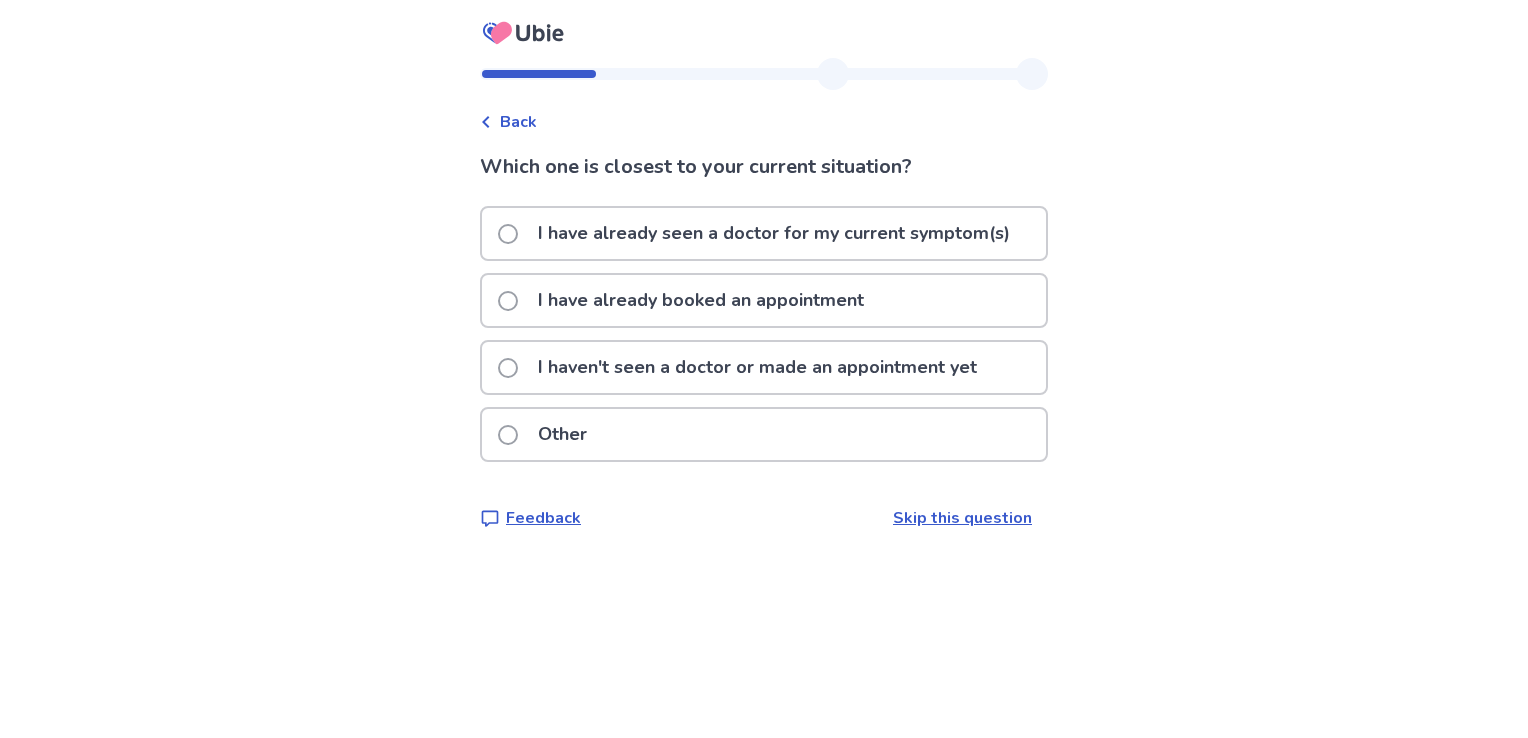 click on "I haven't seen a doctor or made an appointment yet" at bounding box center (743, 367) 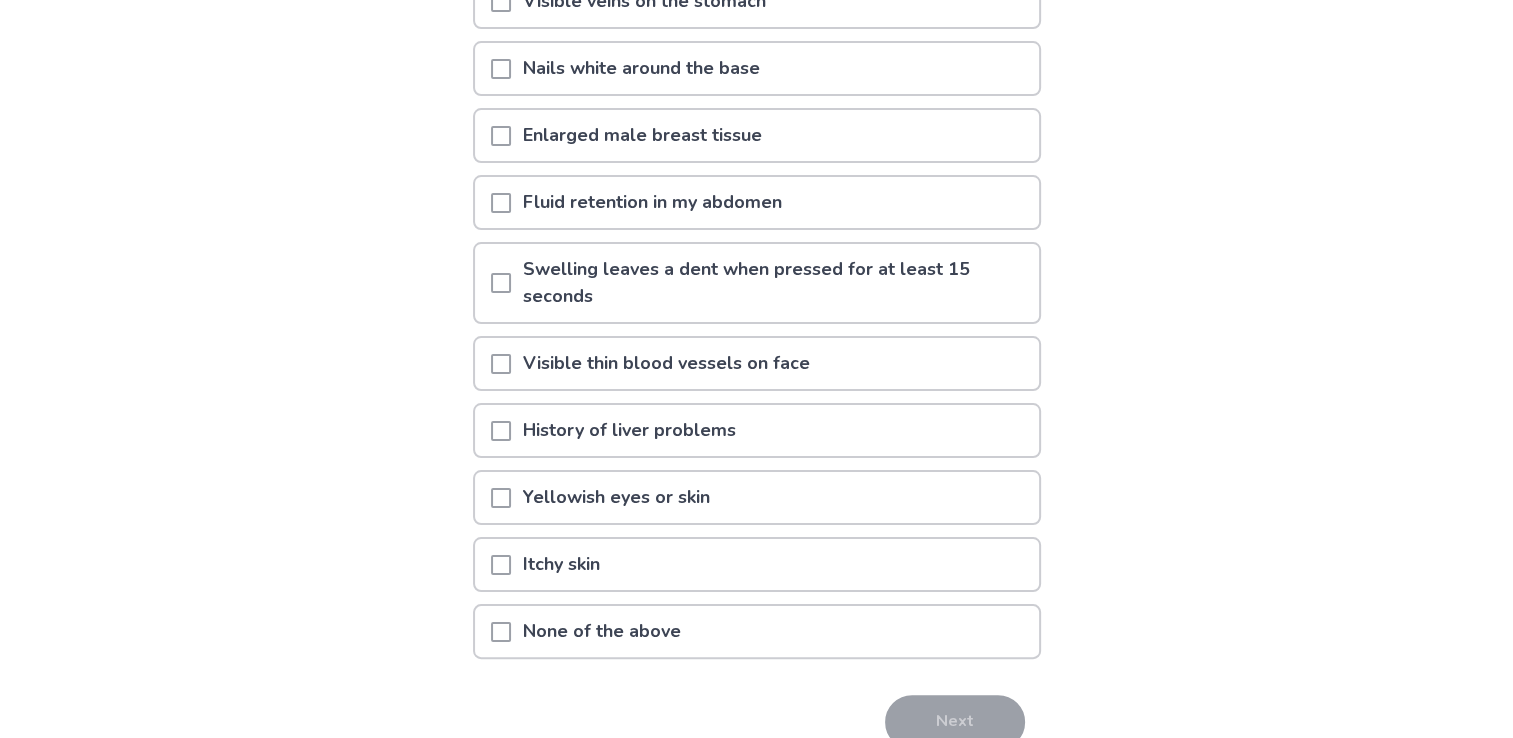 scroll, scrollTop: 292, scrollLeft: 0, axis: vertical 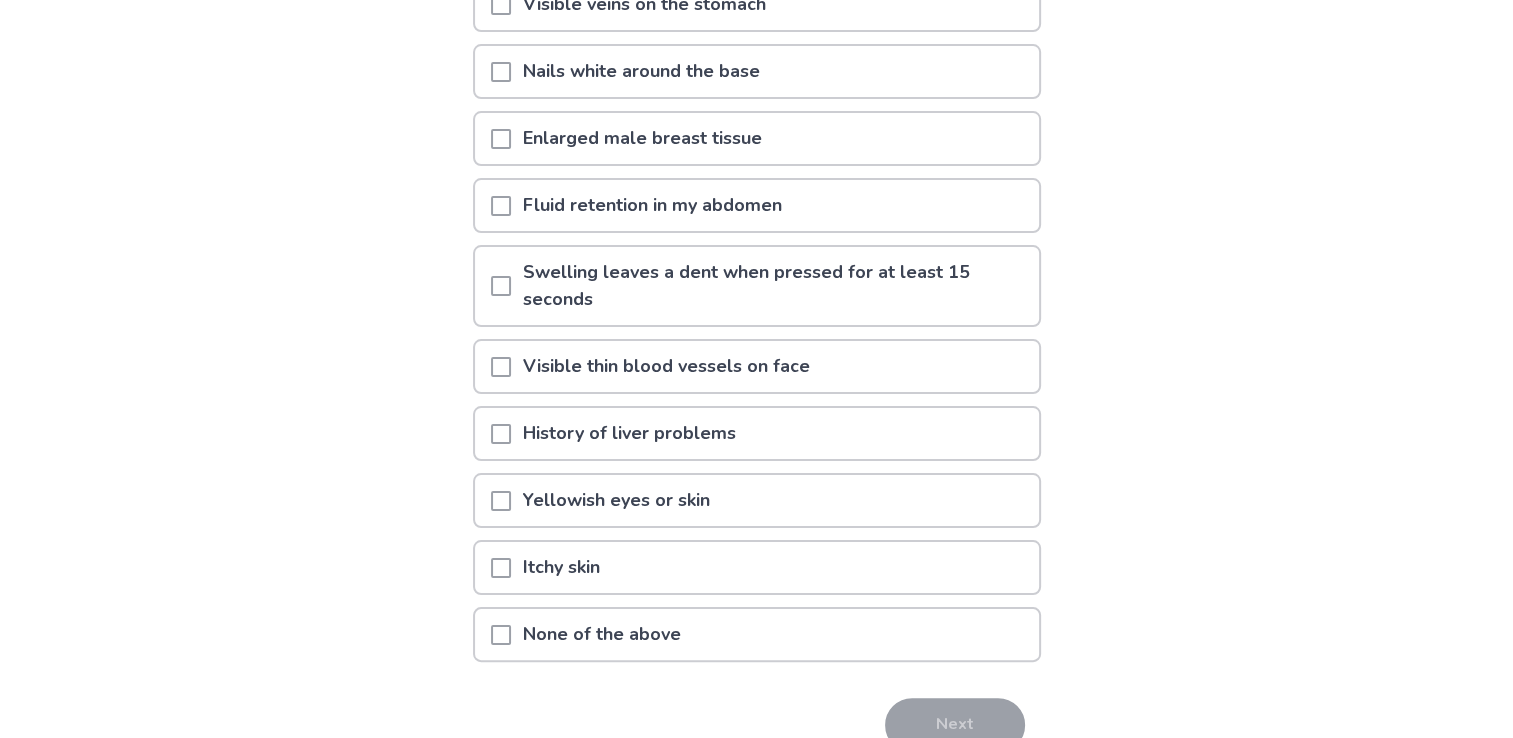 click at bounding box center (501, 635) 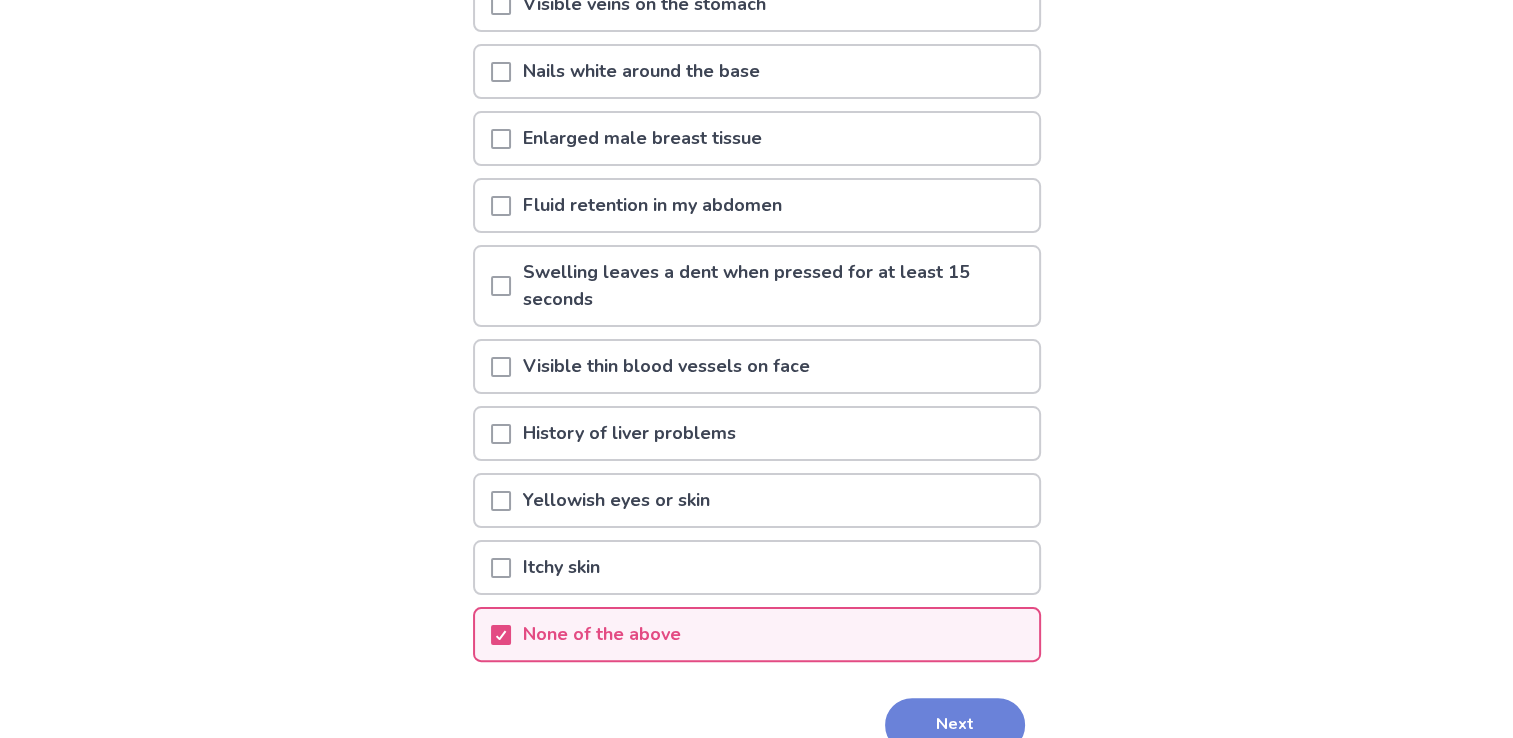 click on "Next" at bounding box center (955, 725) 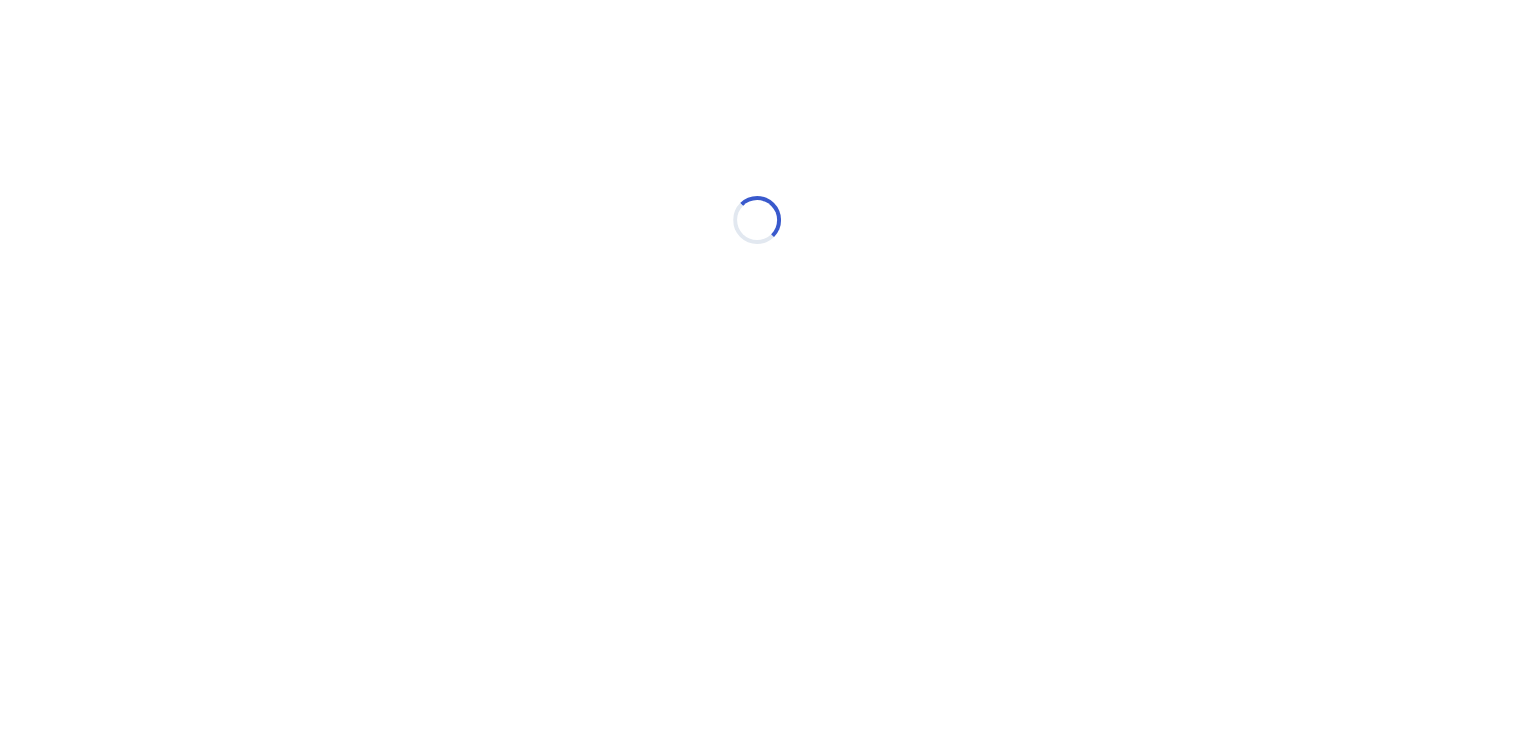 scroll, scrollTop: 0, scrollLeft: 0, axis: both 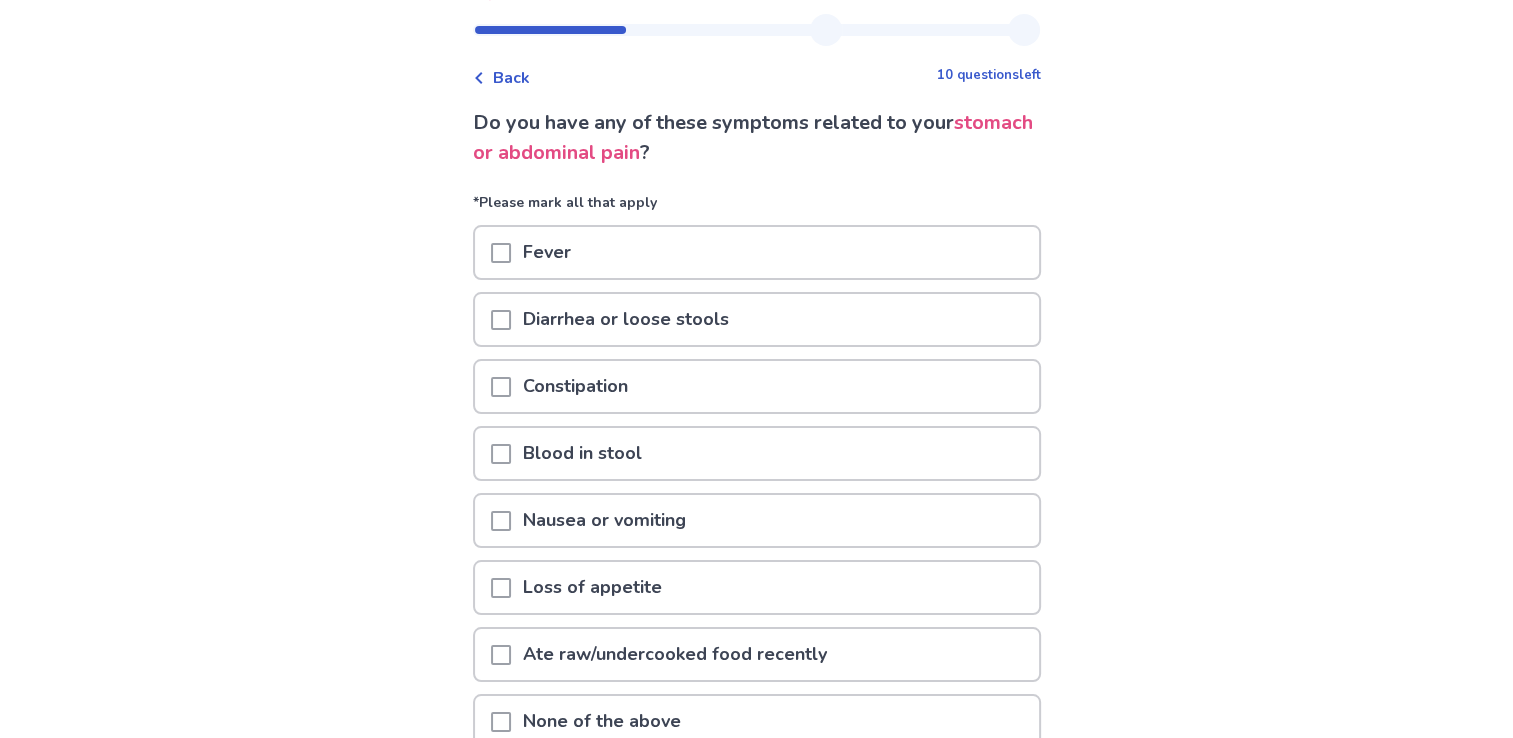 click at bounding box center (501, 320) 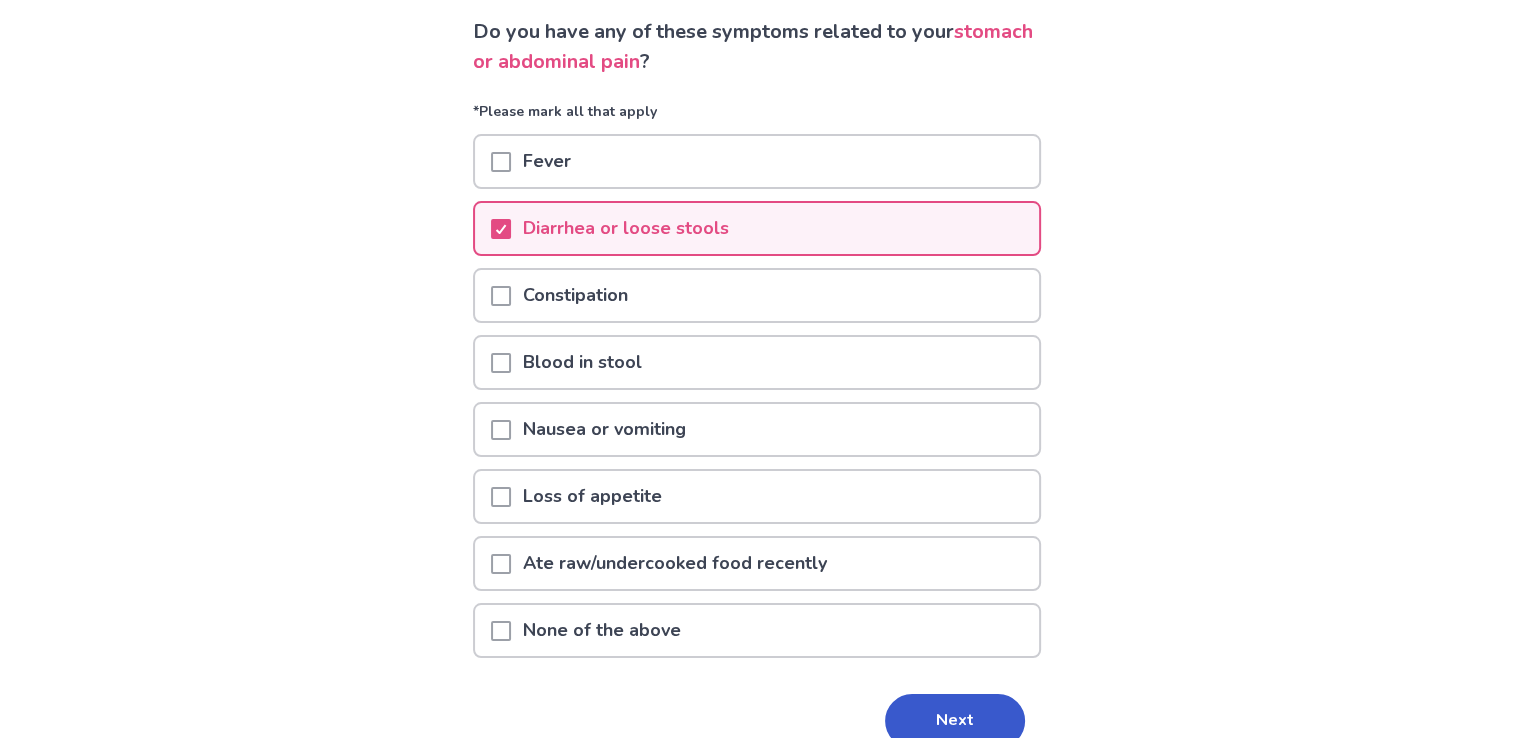 scroll, scrollTop: 137, scrollLeft: 0, axis: vertical 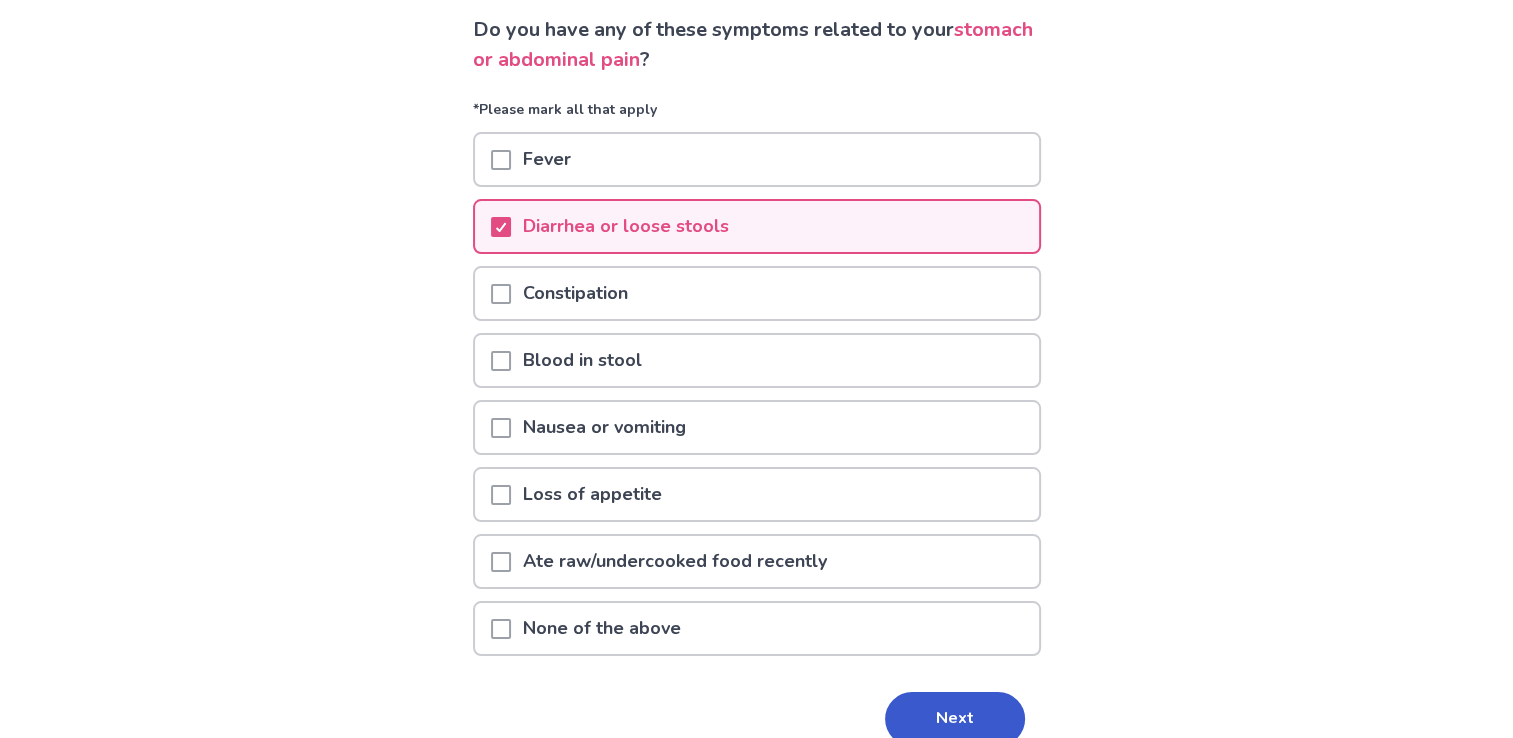 click at bounding box center [501, 495] 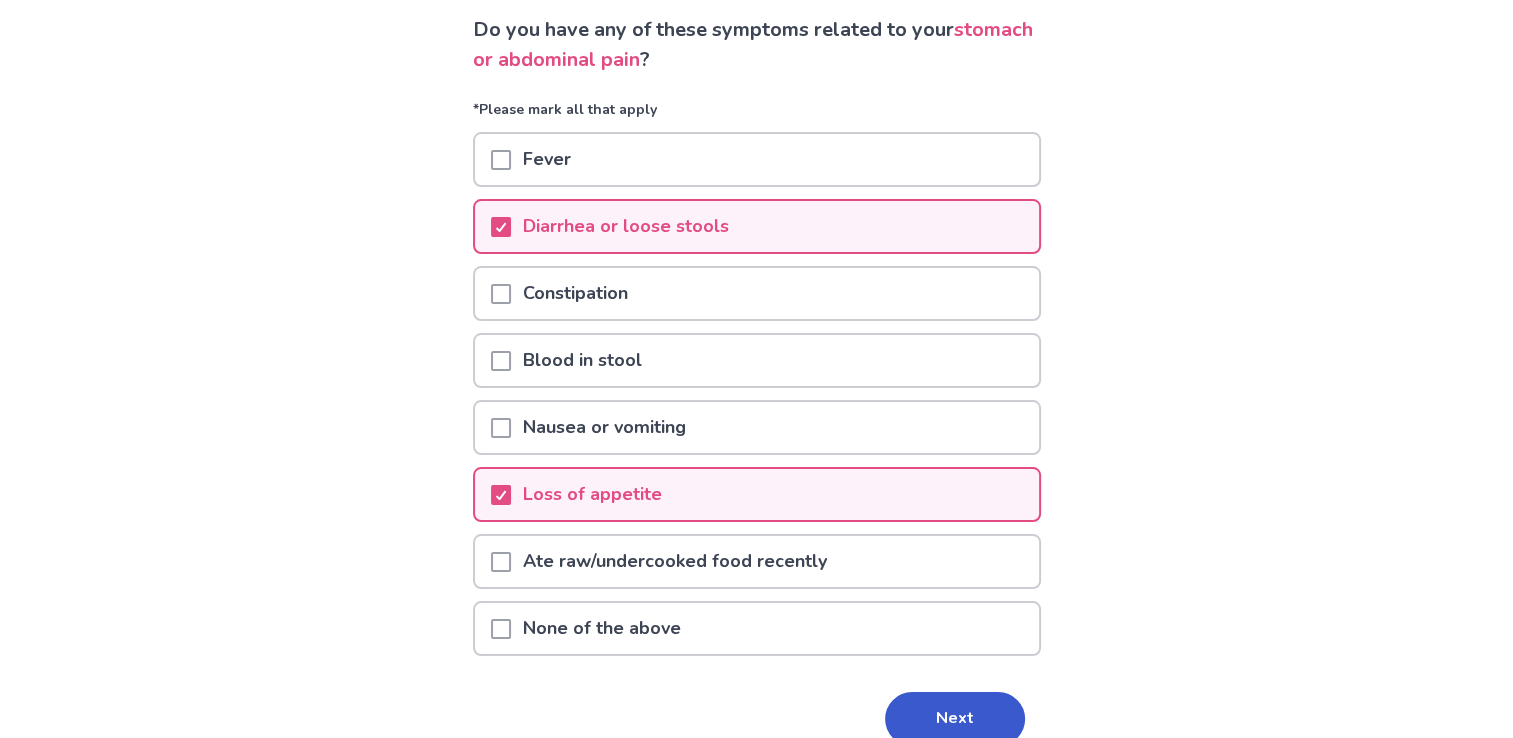 click on "Nausea or vomiting" at bounding box center (604, 427) 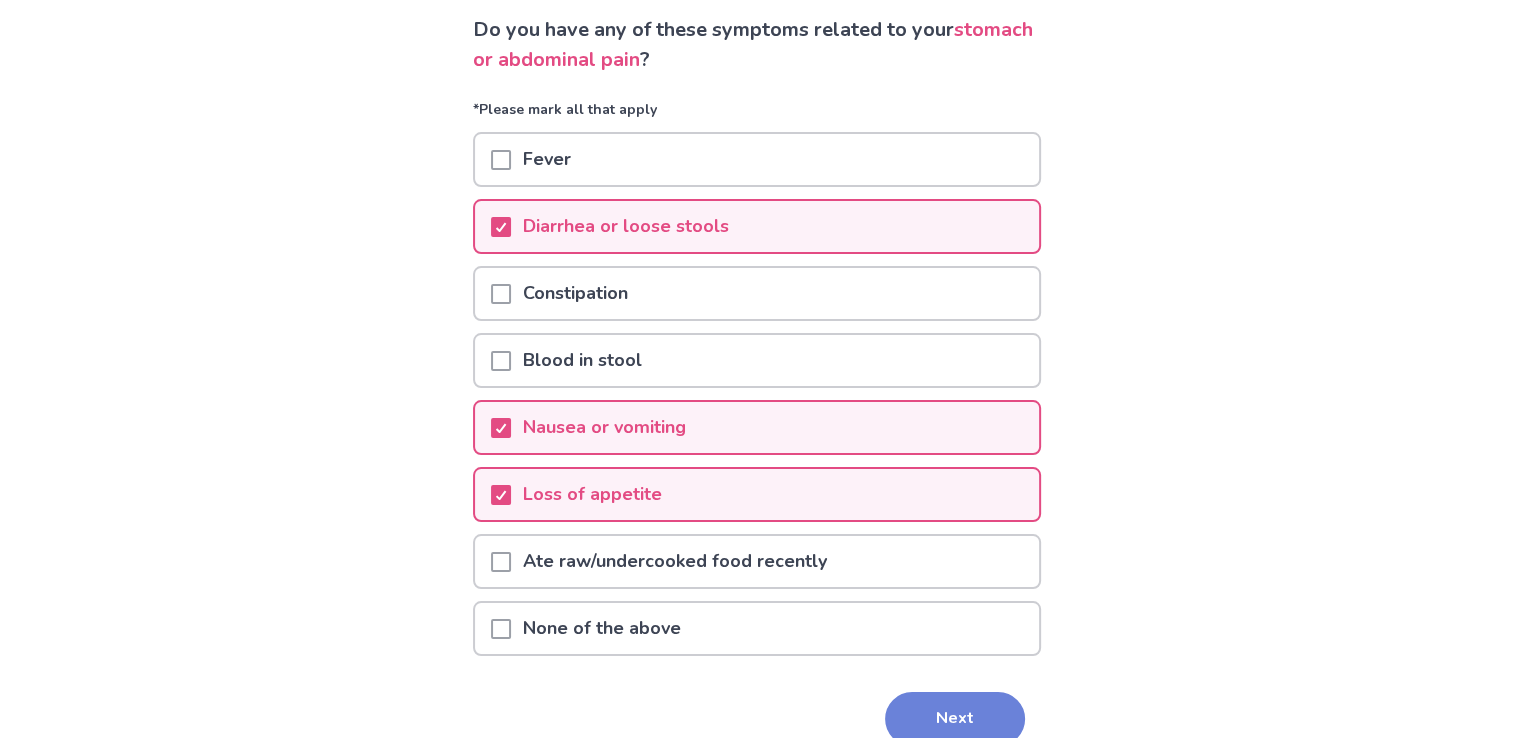 click on "Next" at bounding box center [955, 719] 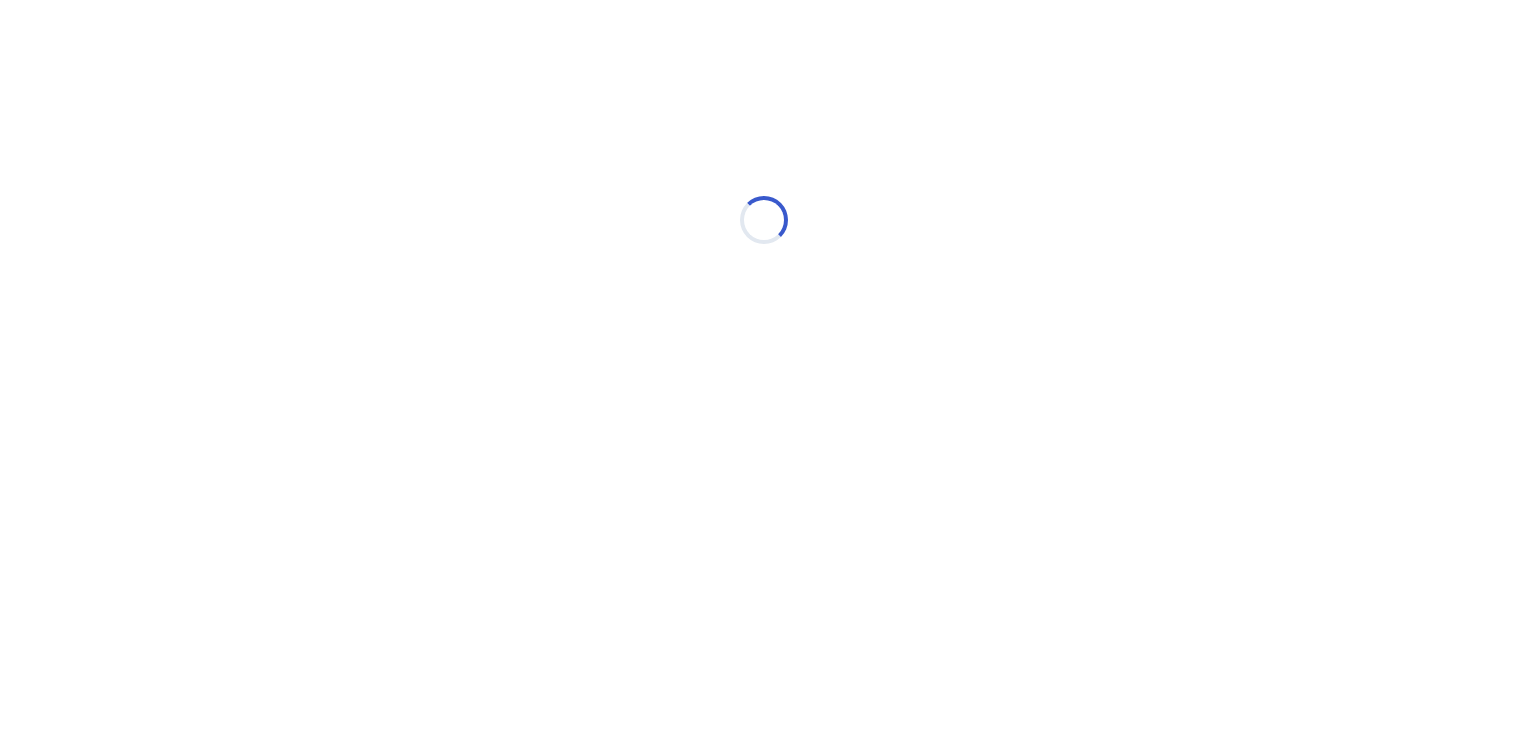 select on "*" 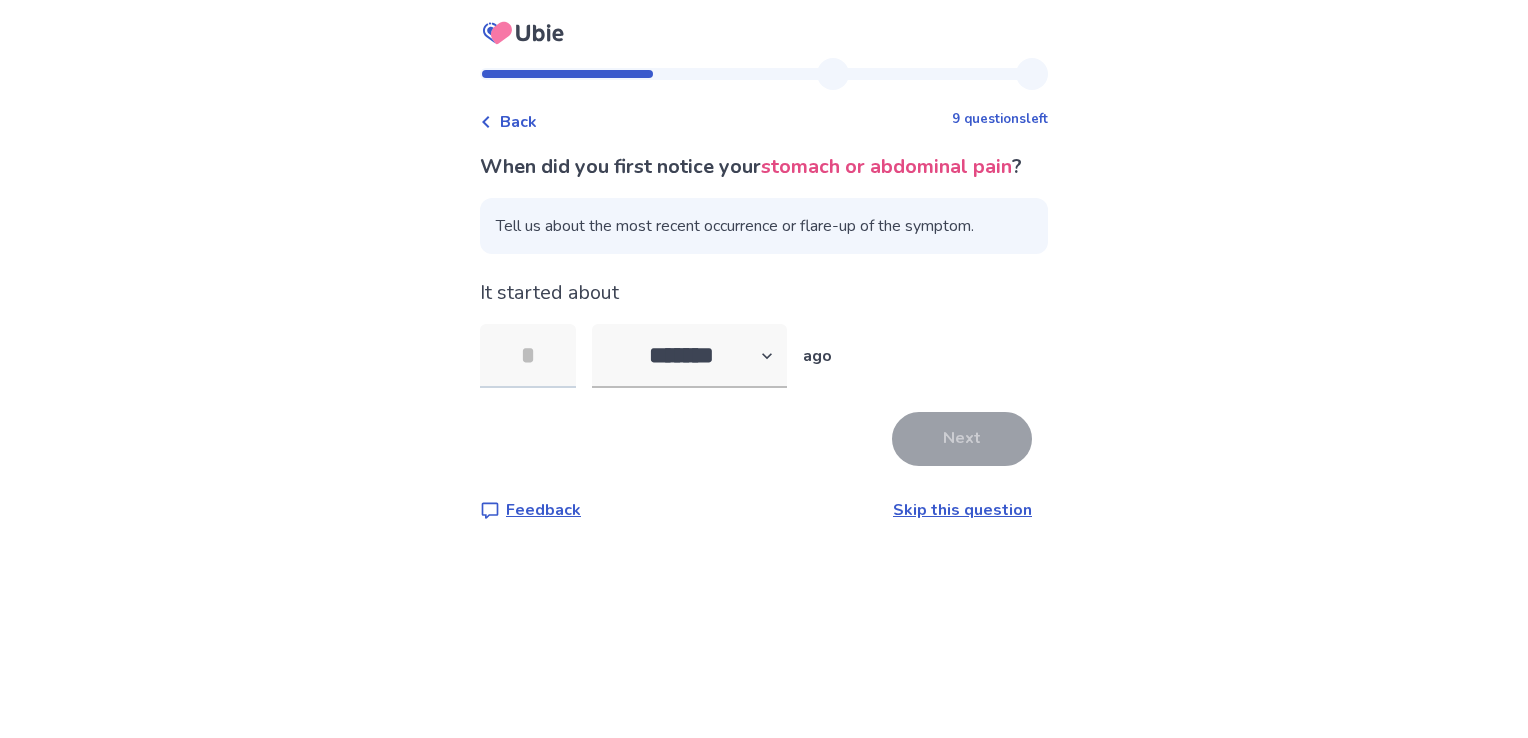 click at bounding box center [528, 356] 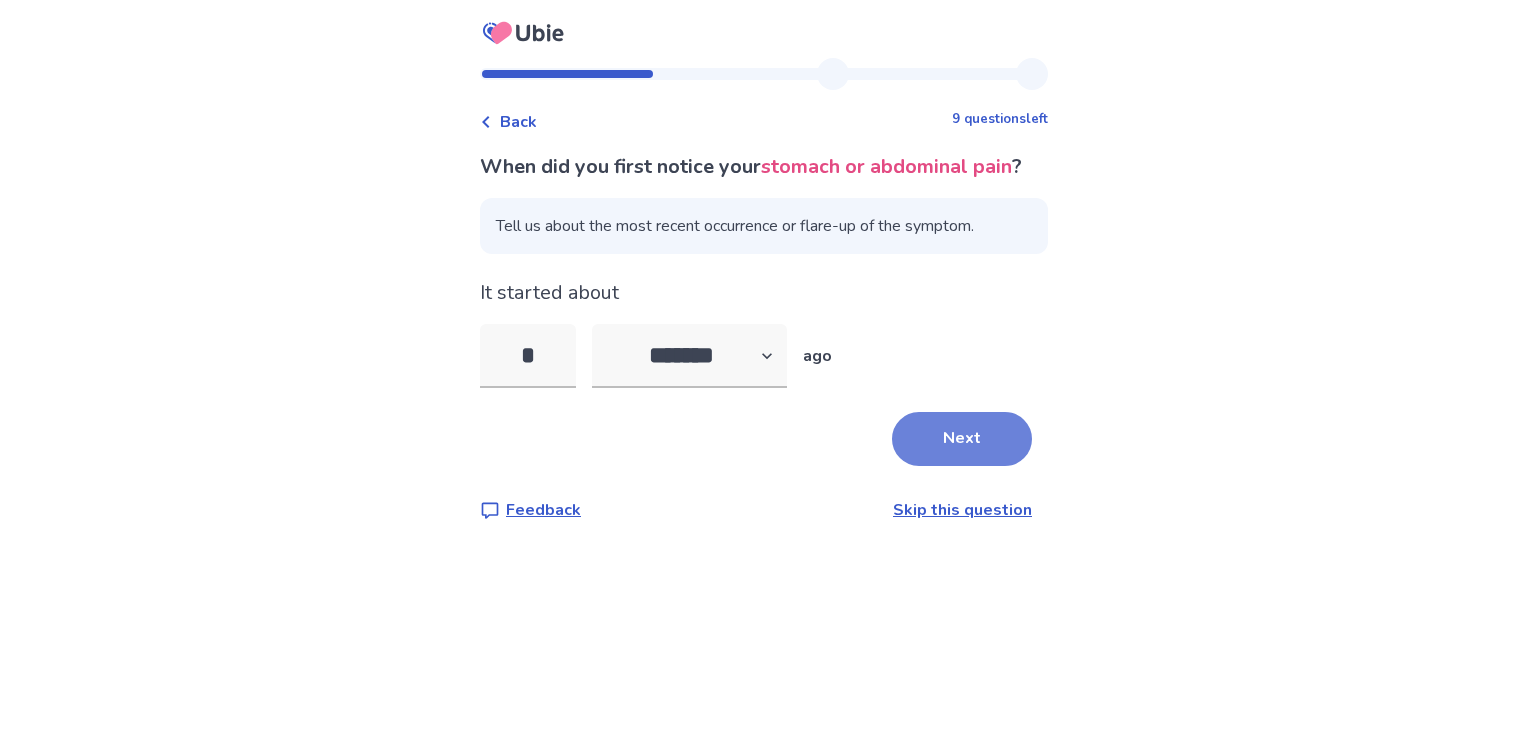 type on "*" 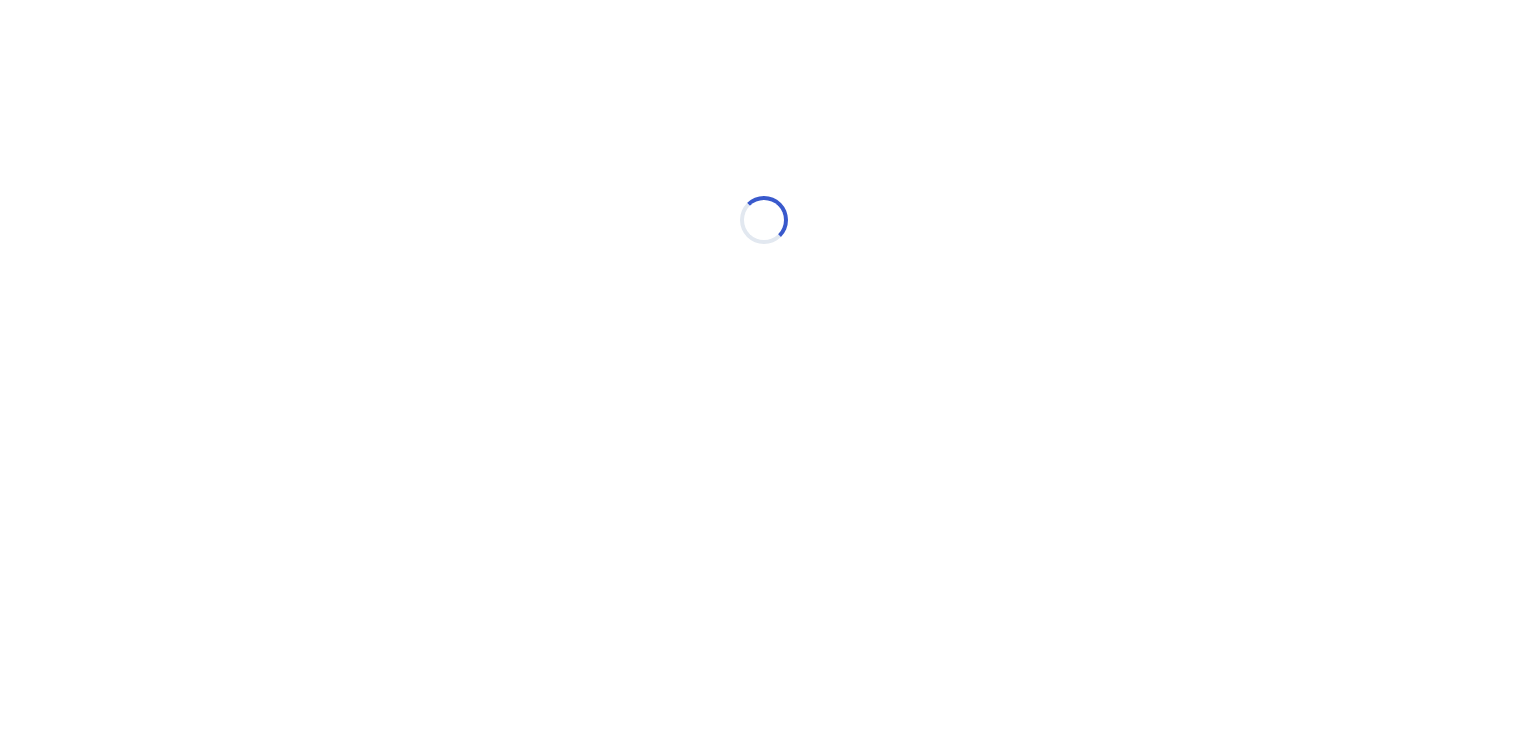 select on "*" 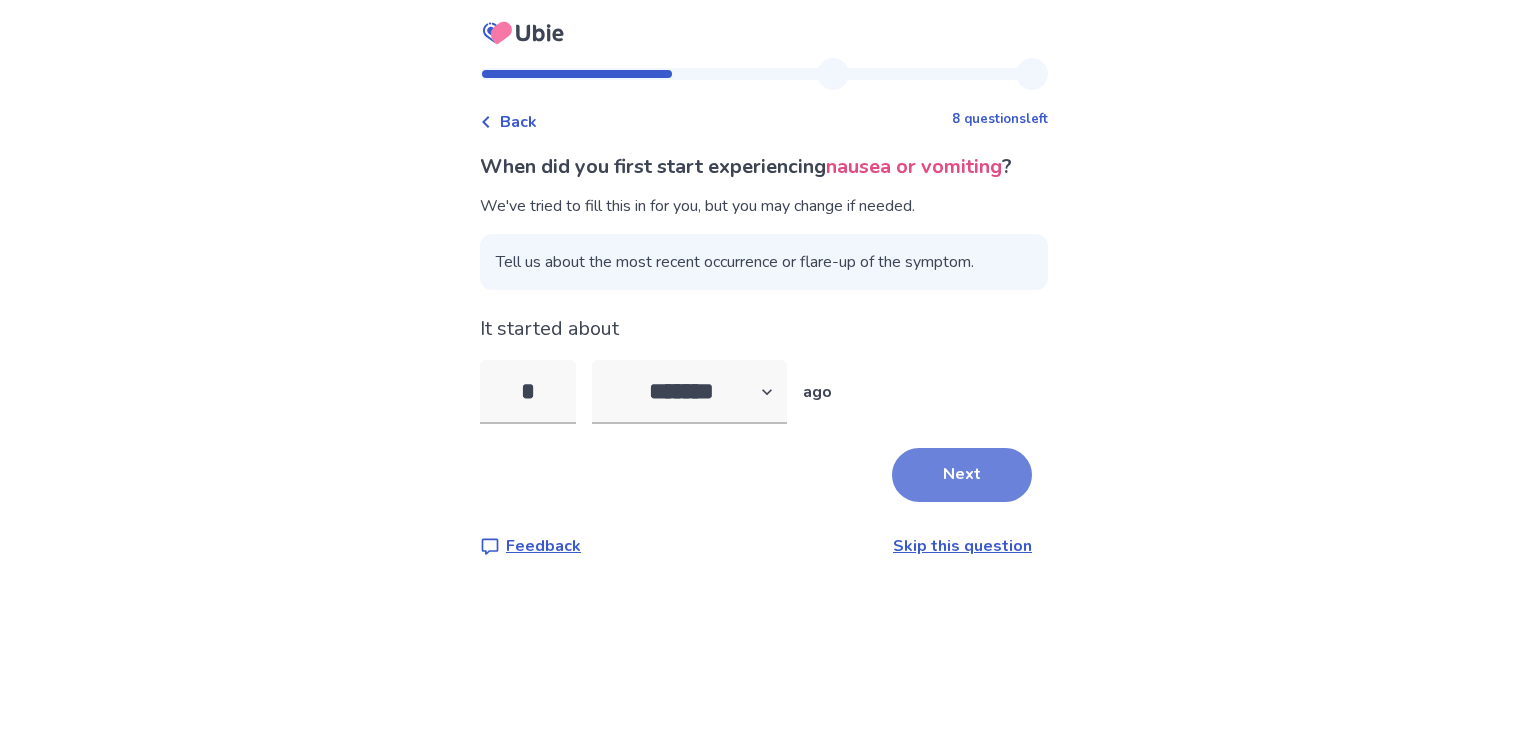 click on "Next" at bounding box center (962, 475) 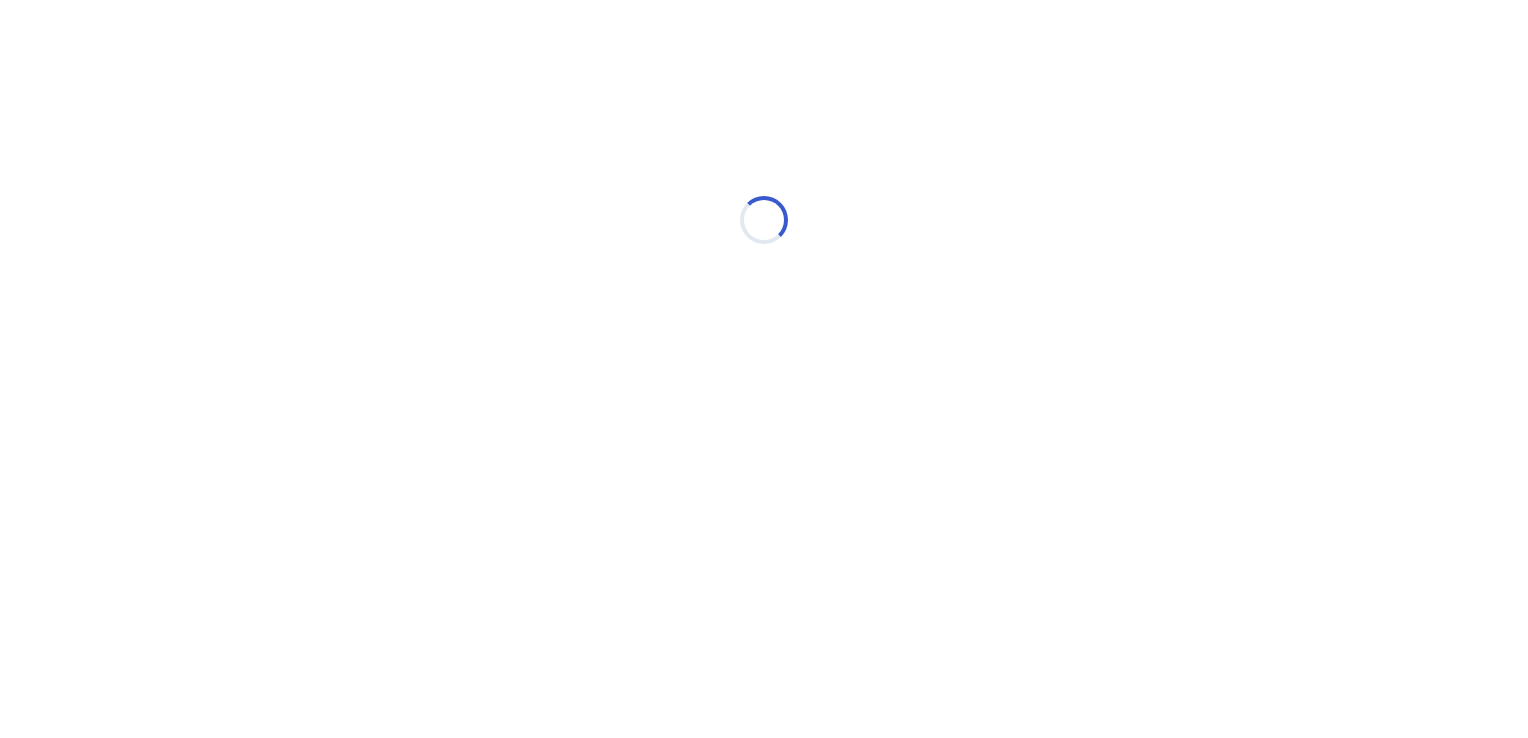 select on "*" 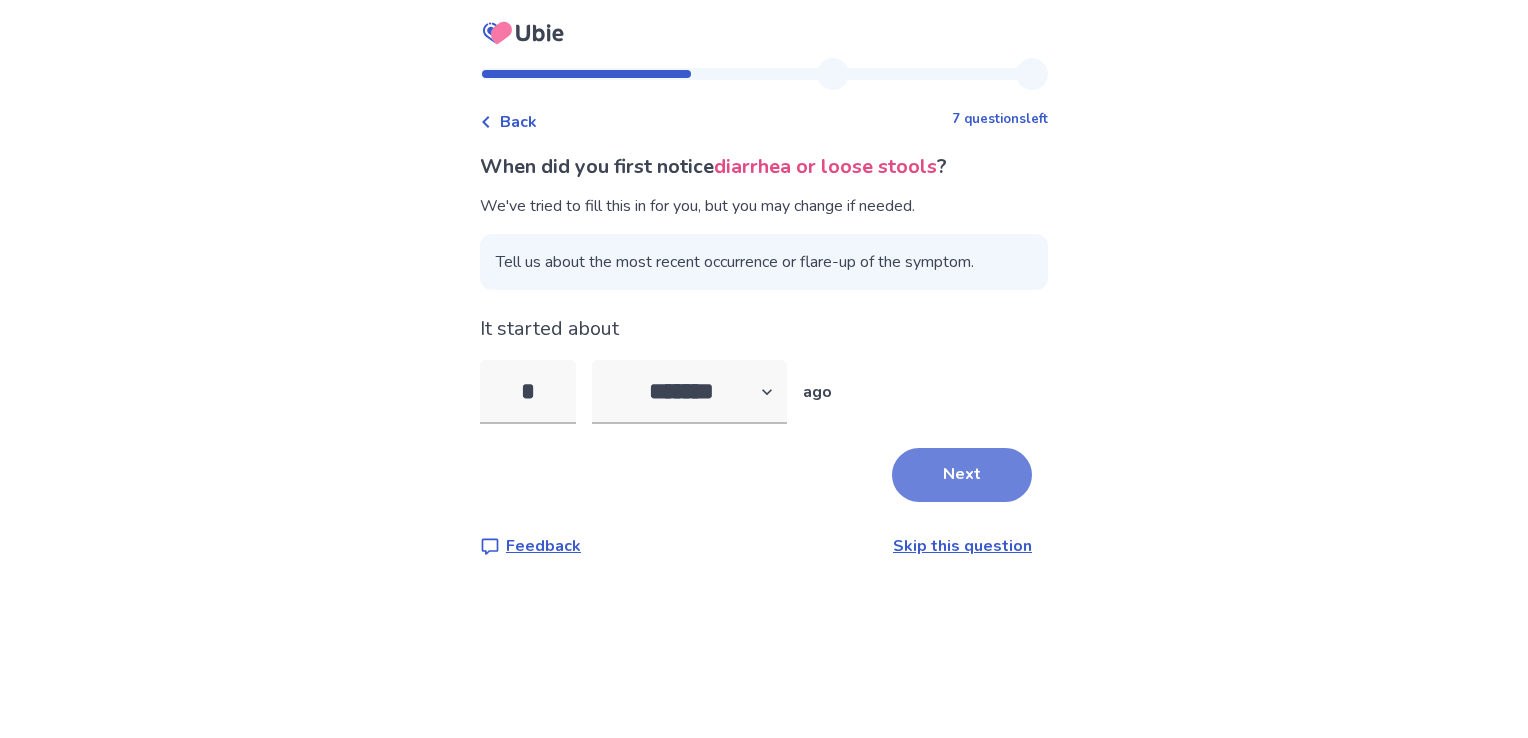 click on "Next" at bounding box center [962, 475] 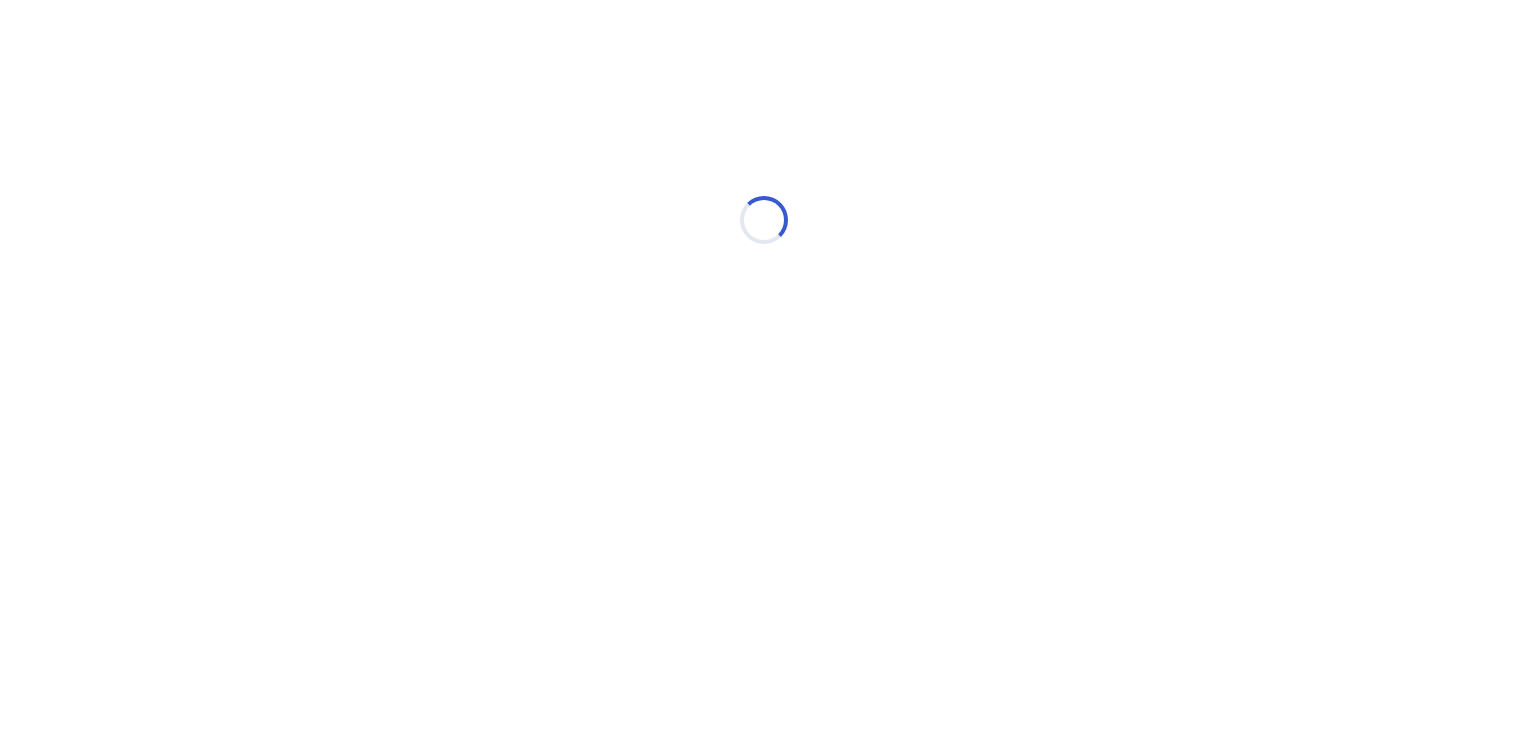 select on "*" 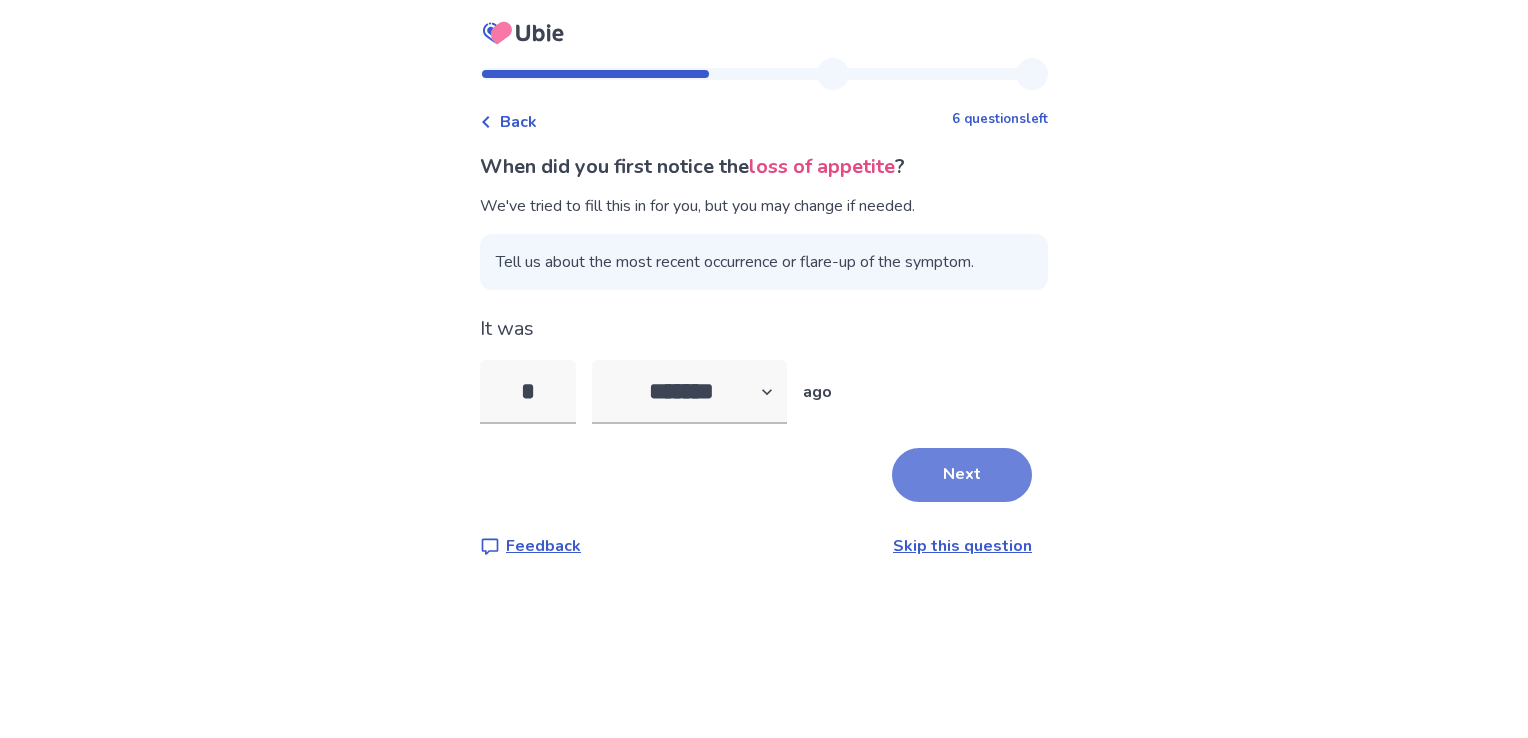 click on "Next" at bounding box center (962, 475) 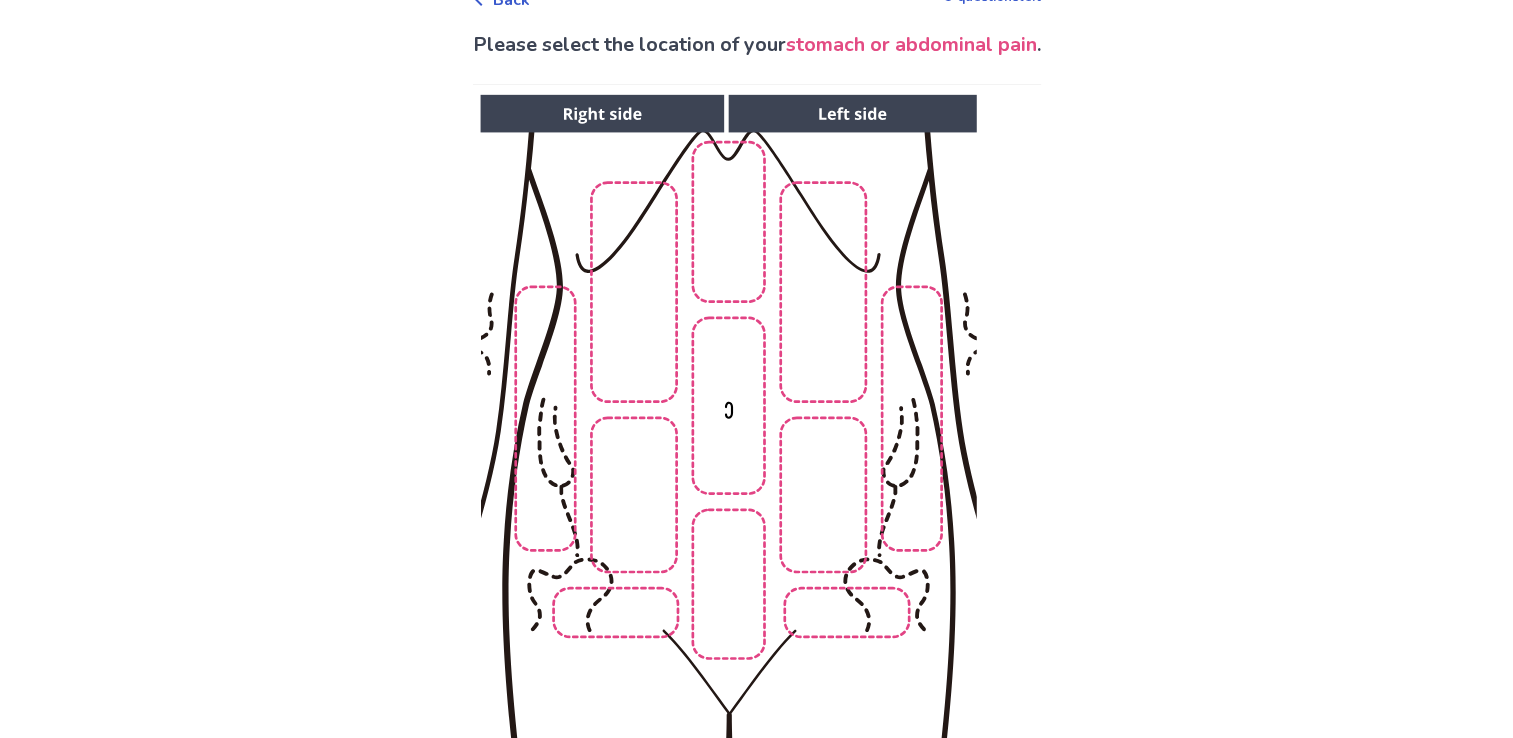 scroll, scrollTop: 120, scrollLeft: 0, axis: vertical 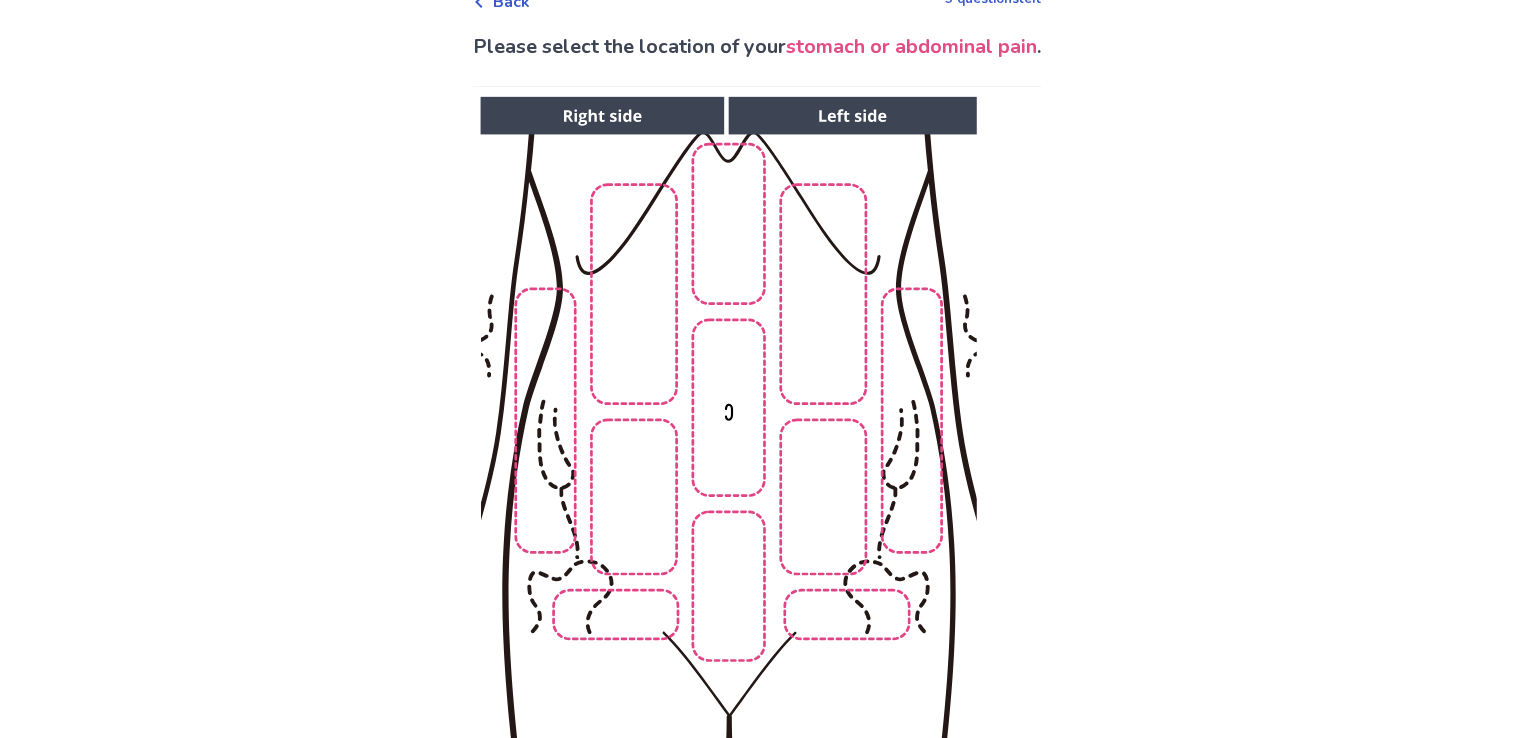 click at bounding box center (728, 432) 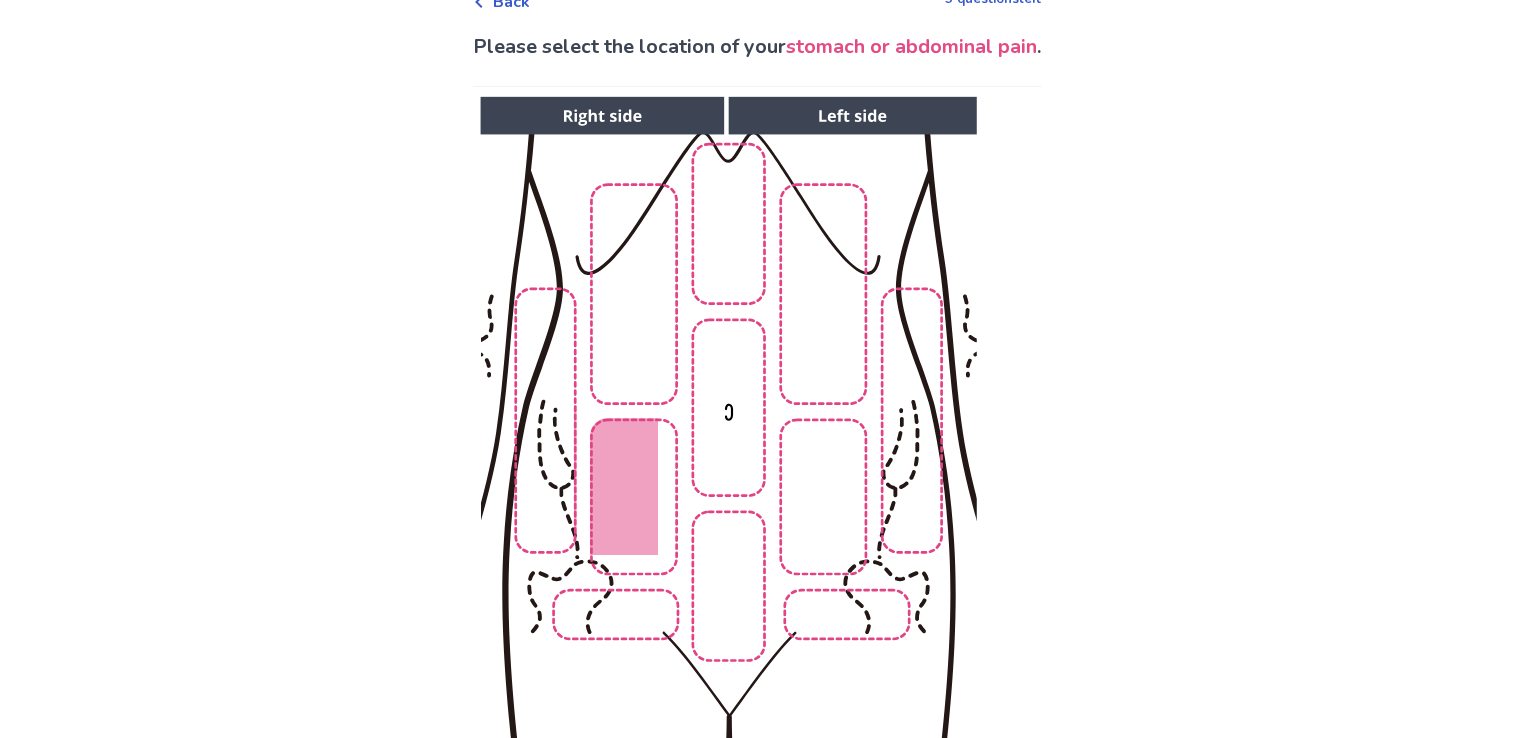 click at bounding box center [728, 432] 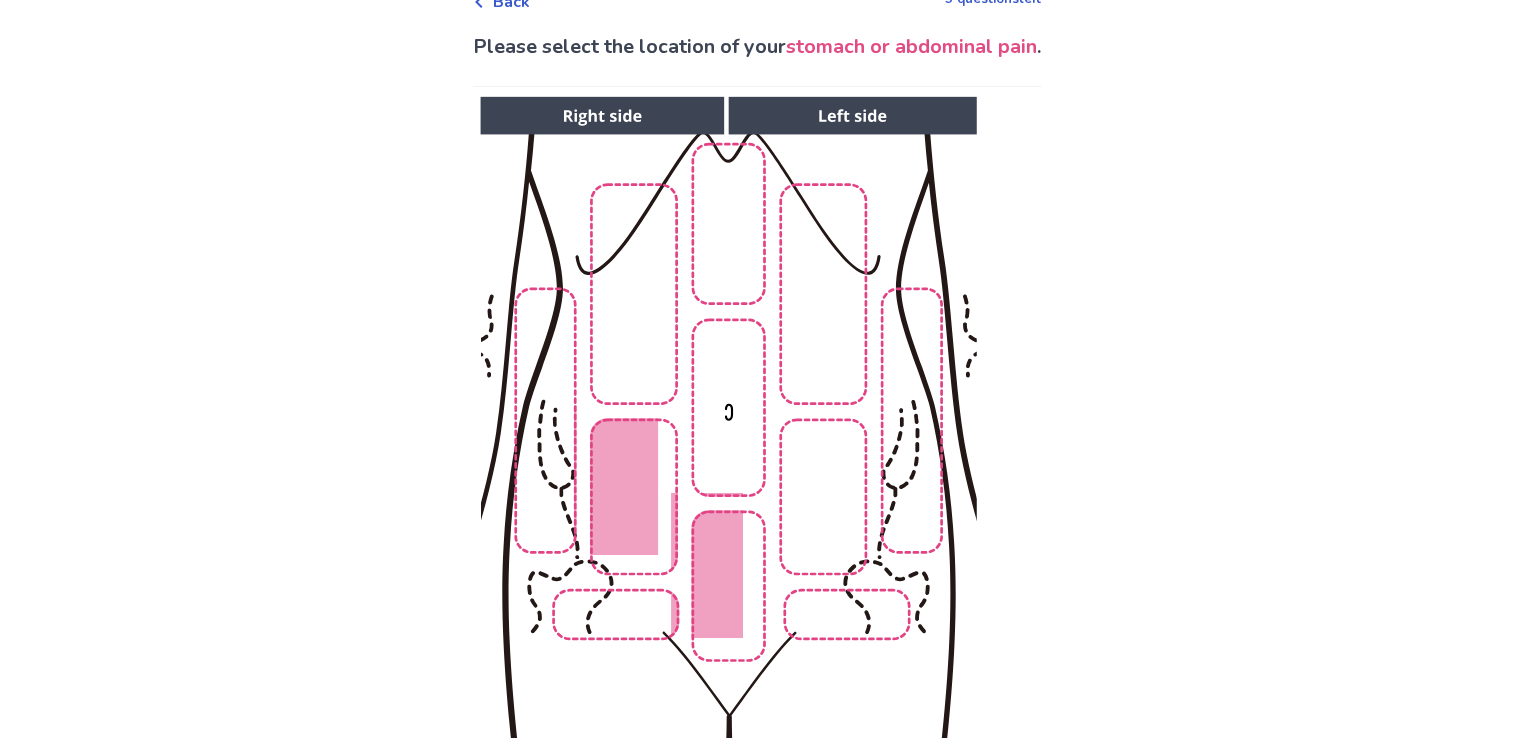 click at bounding box center (728, 432) 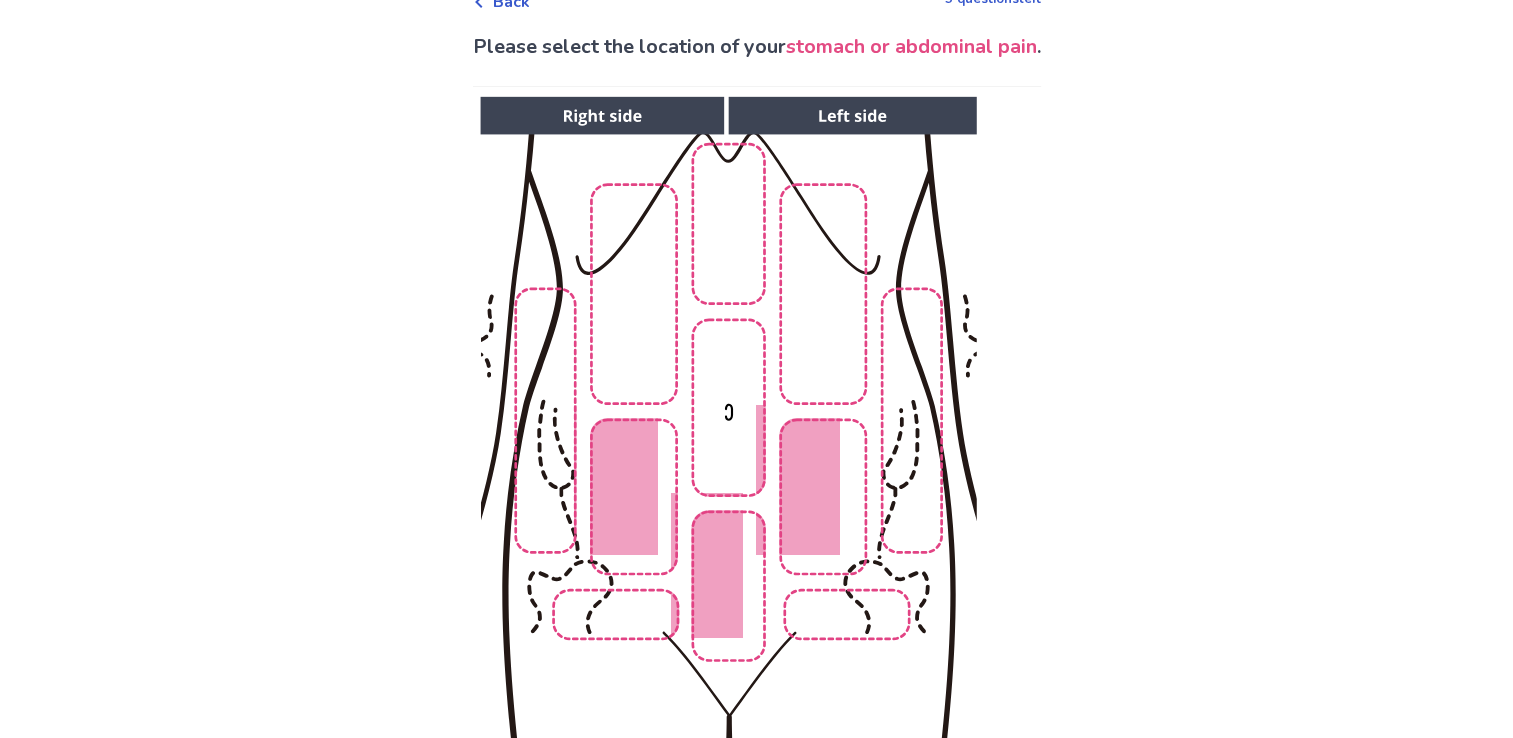 click at bounding box center [728, 432] 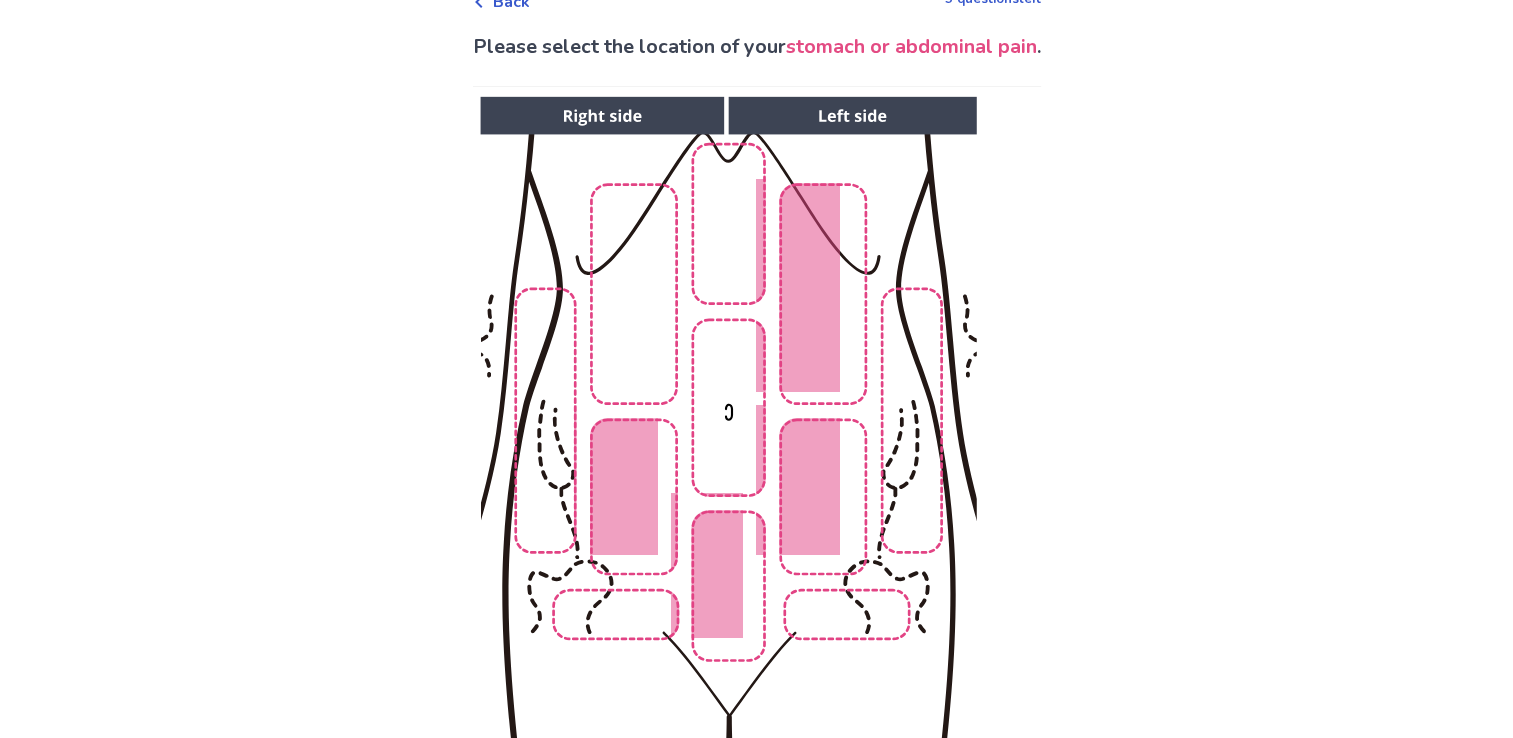 click at bounding box center (728, 432) 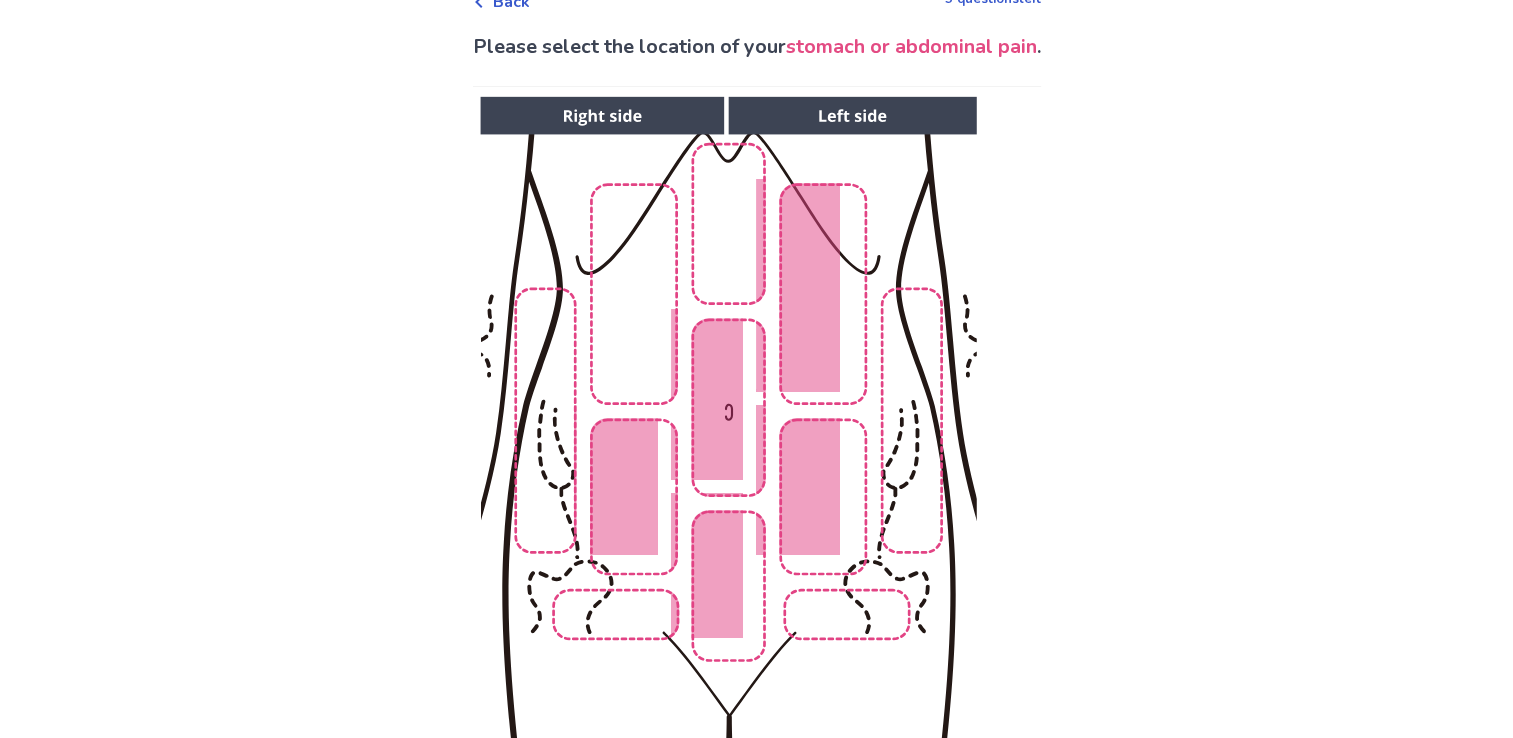 click at bounding box center [728, 432] 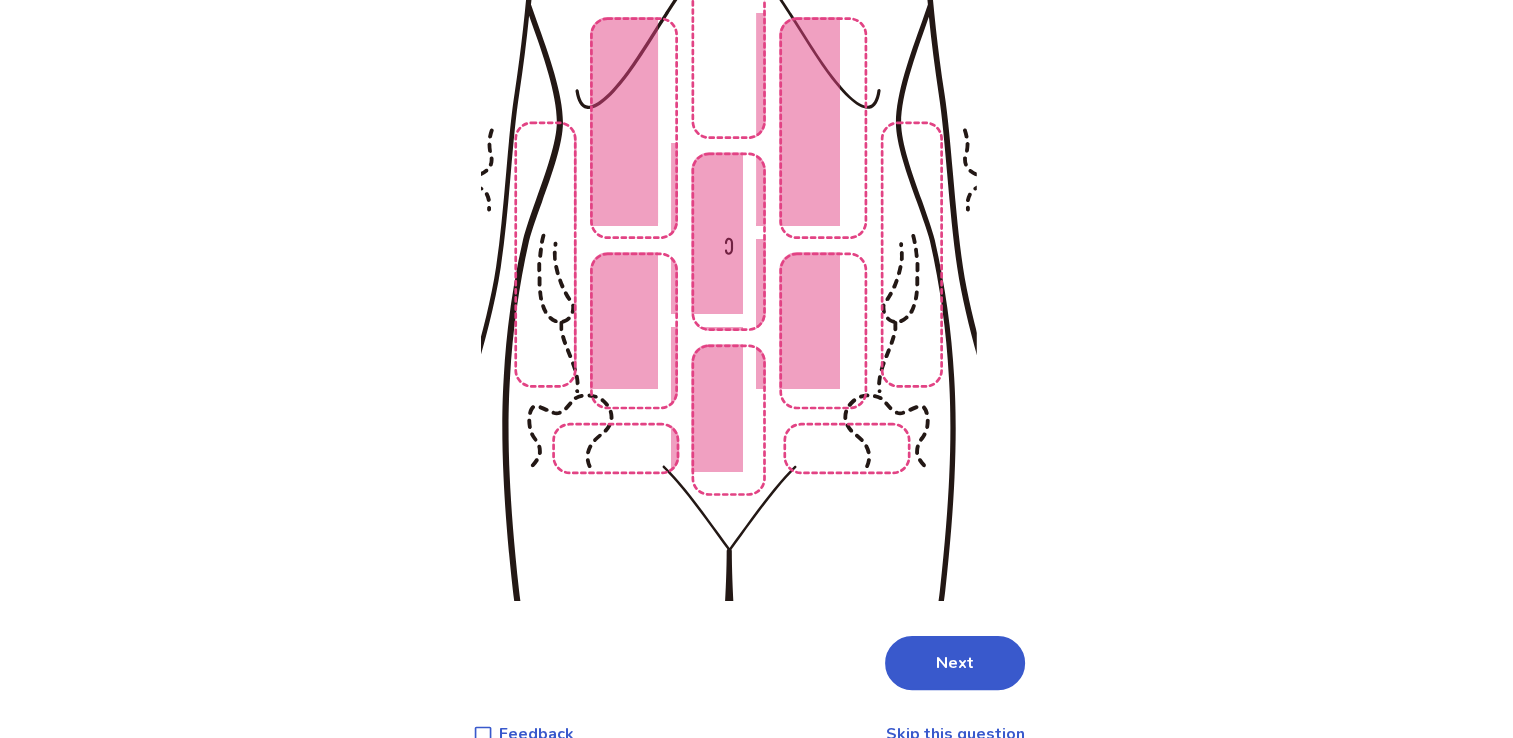 scroll, scrollTop: 284, scrollLeft: 0, axis: vertical 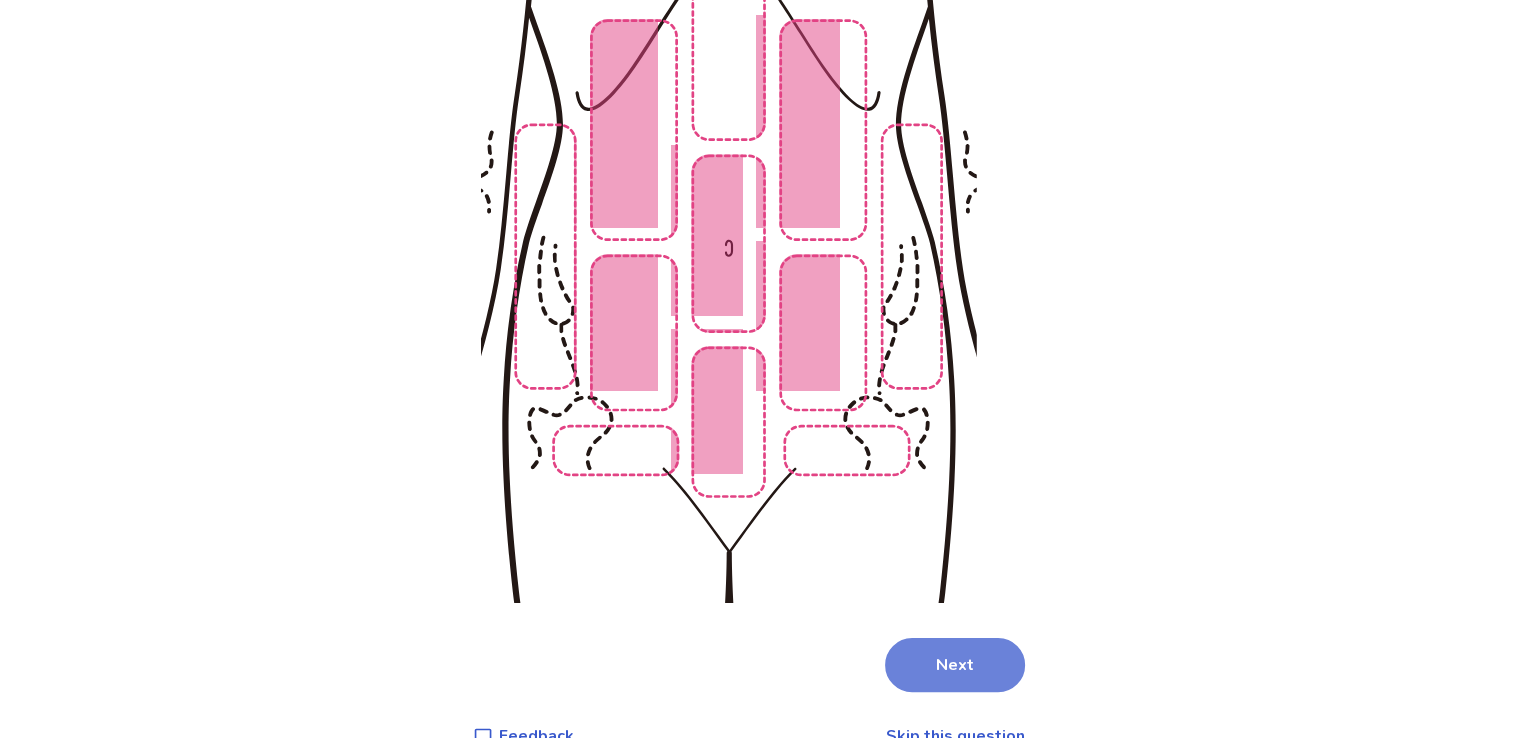 click on "Next" at bounding box center (955, 665) 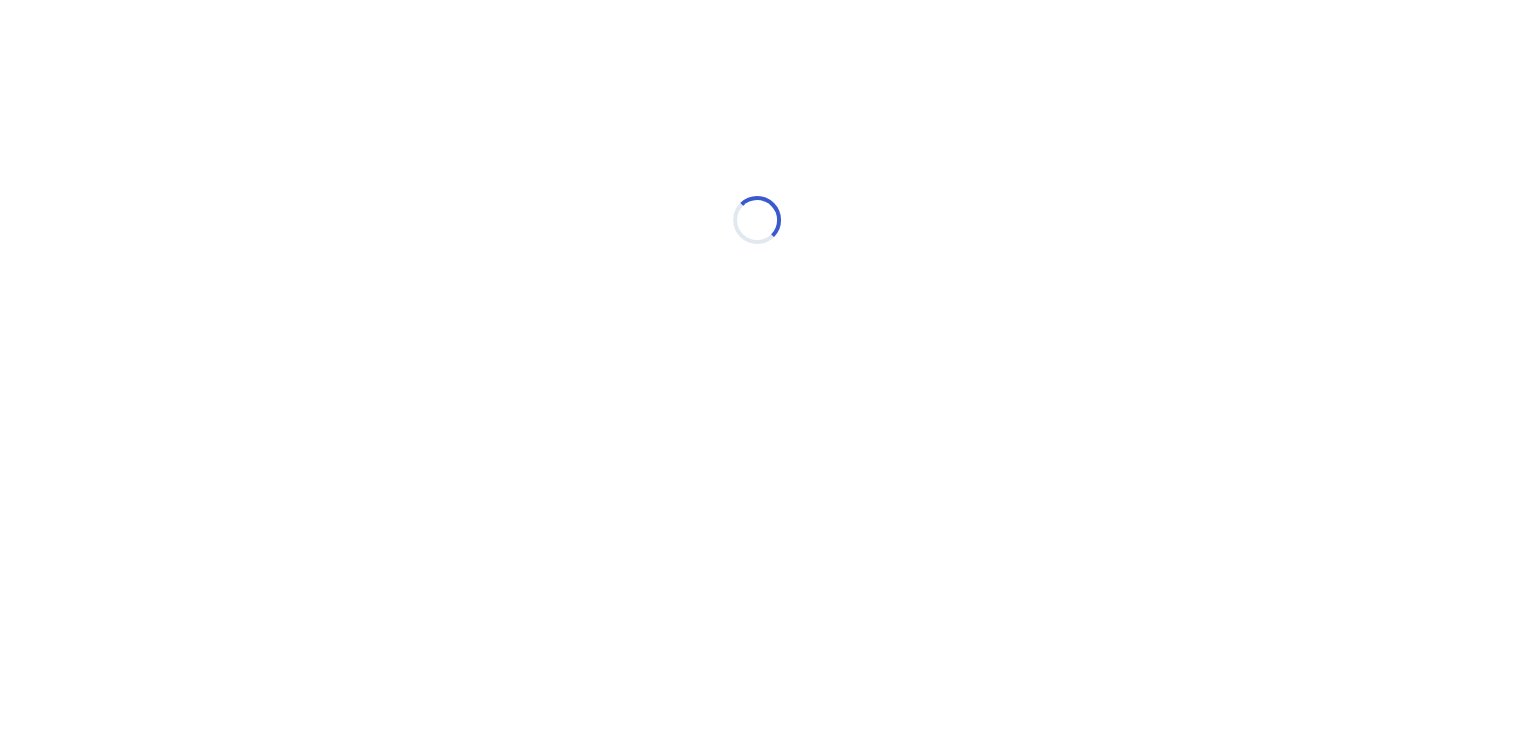 scroll, scrollTop: 0, scrollLeft: 0, axis: both 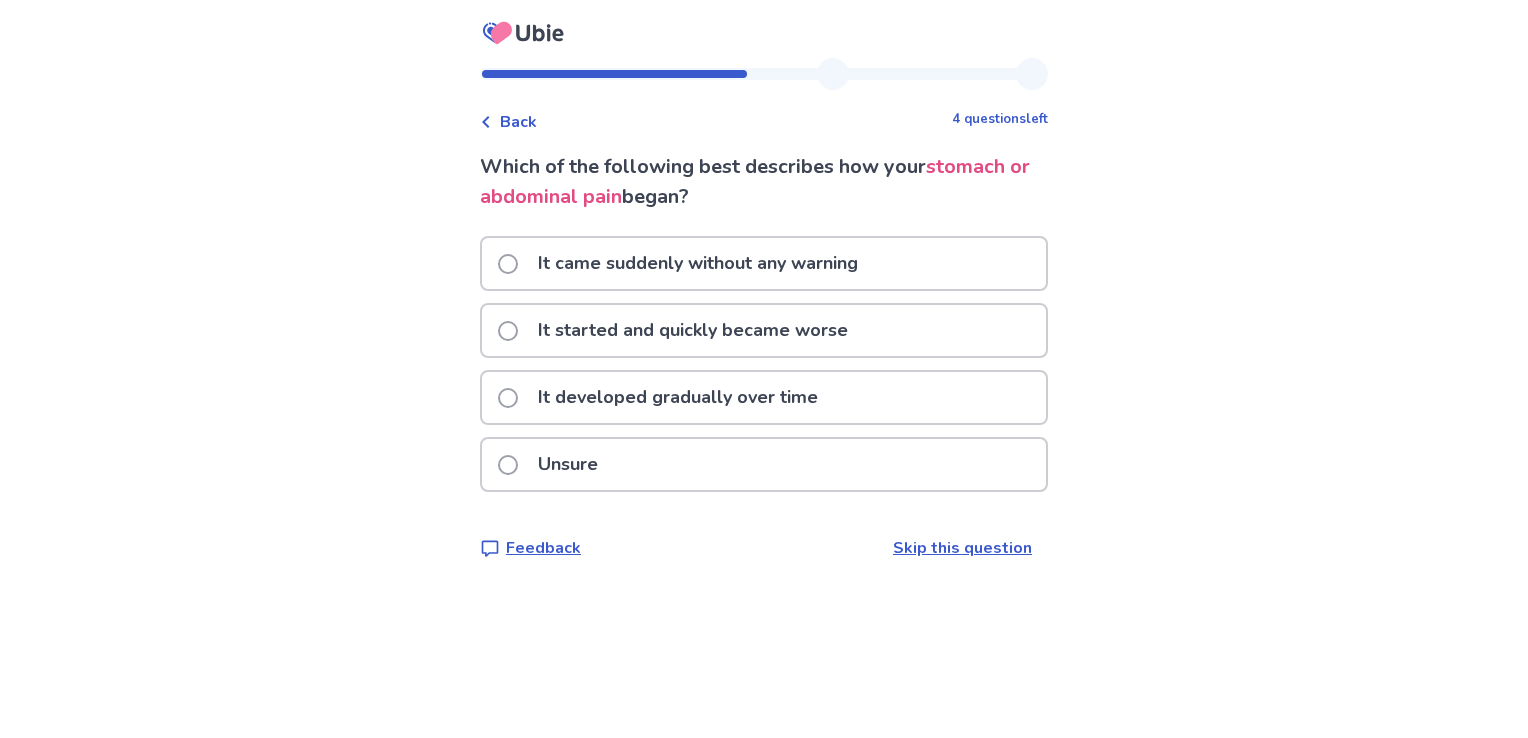 click on "It started and quickly became worse" at bounding box center [693, 330] 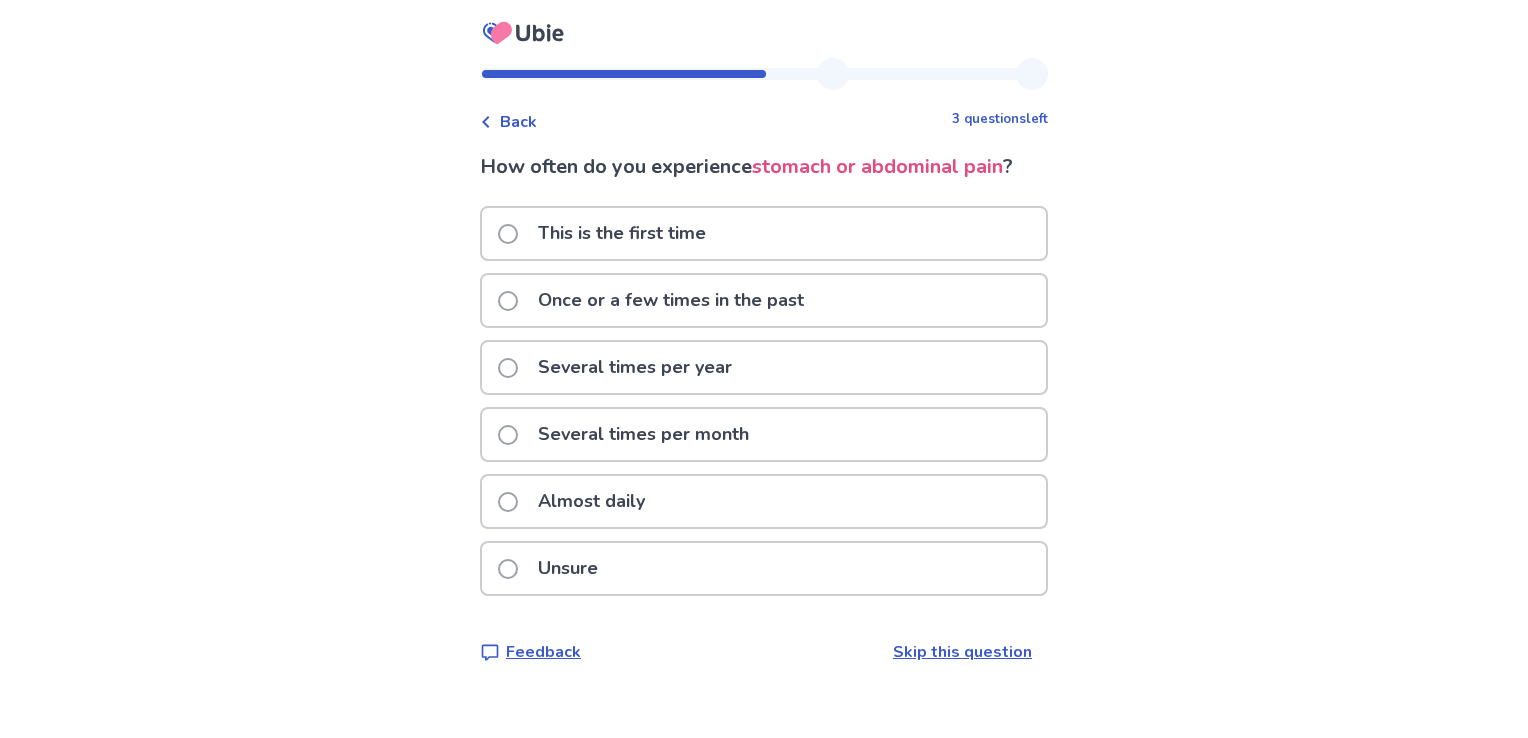 click on "Several times per year" at bounding box center [635, 367] 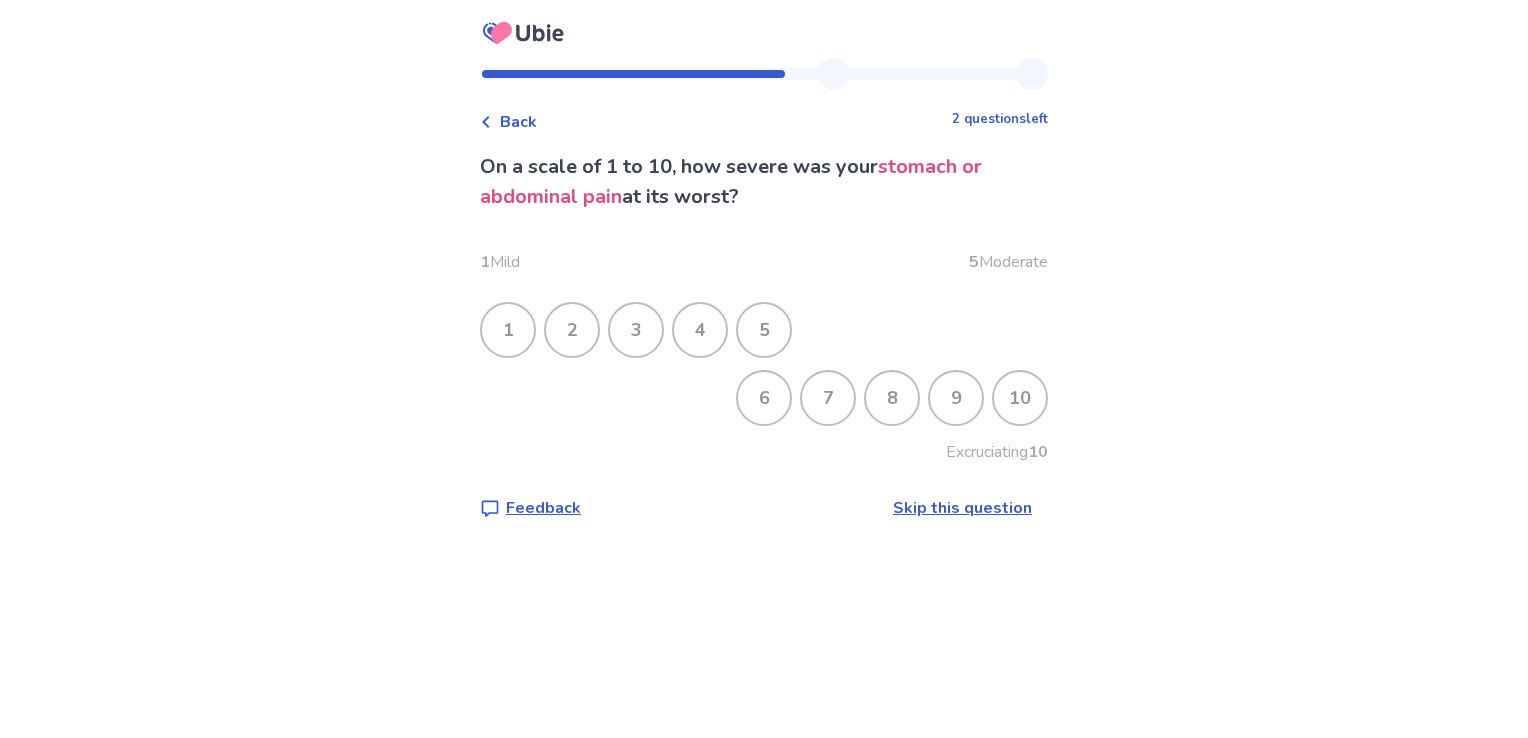 click on "7" at bounding box center (828, 398) 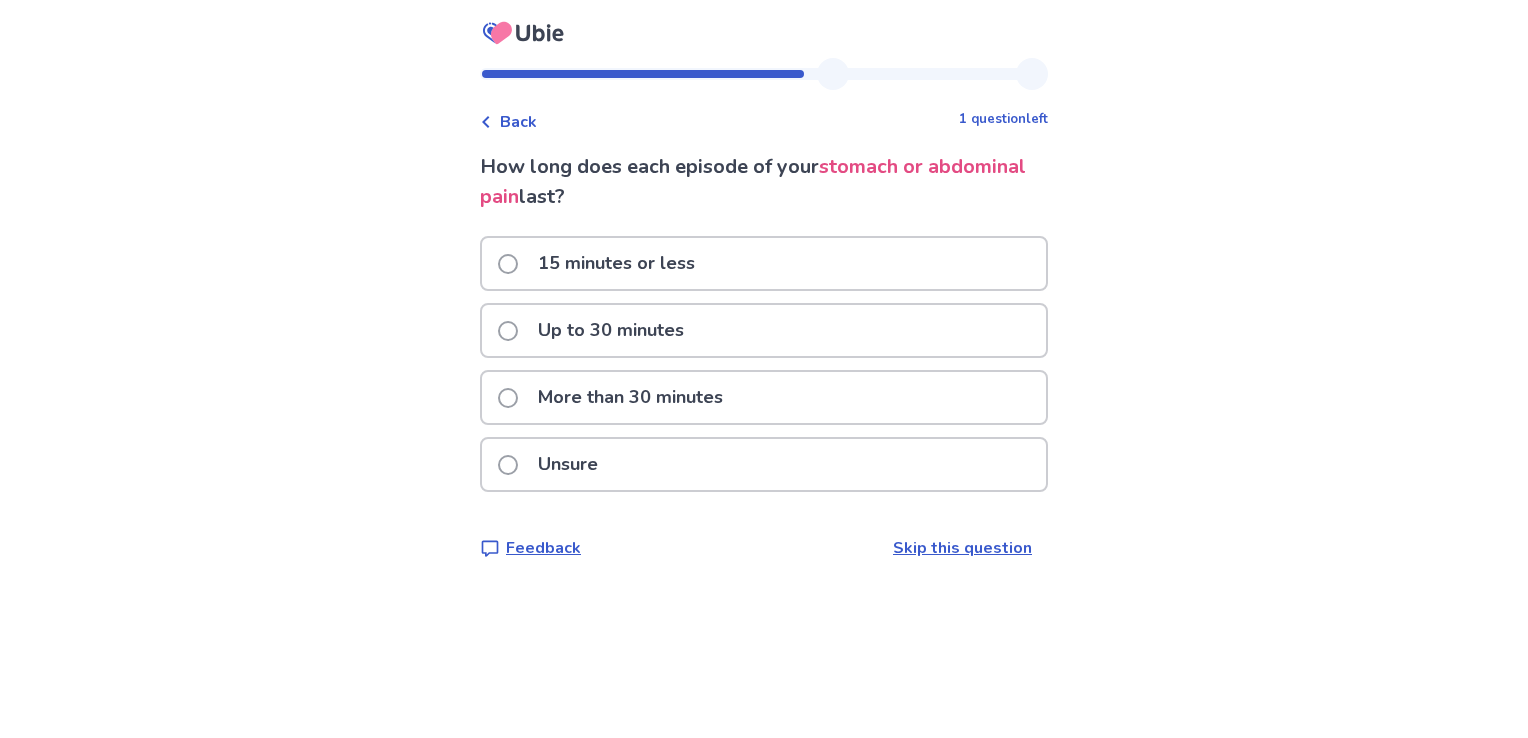 click on "15 minutes or less" at bounding box center [616, 263] 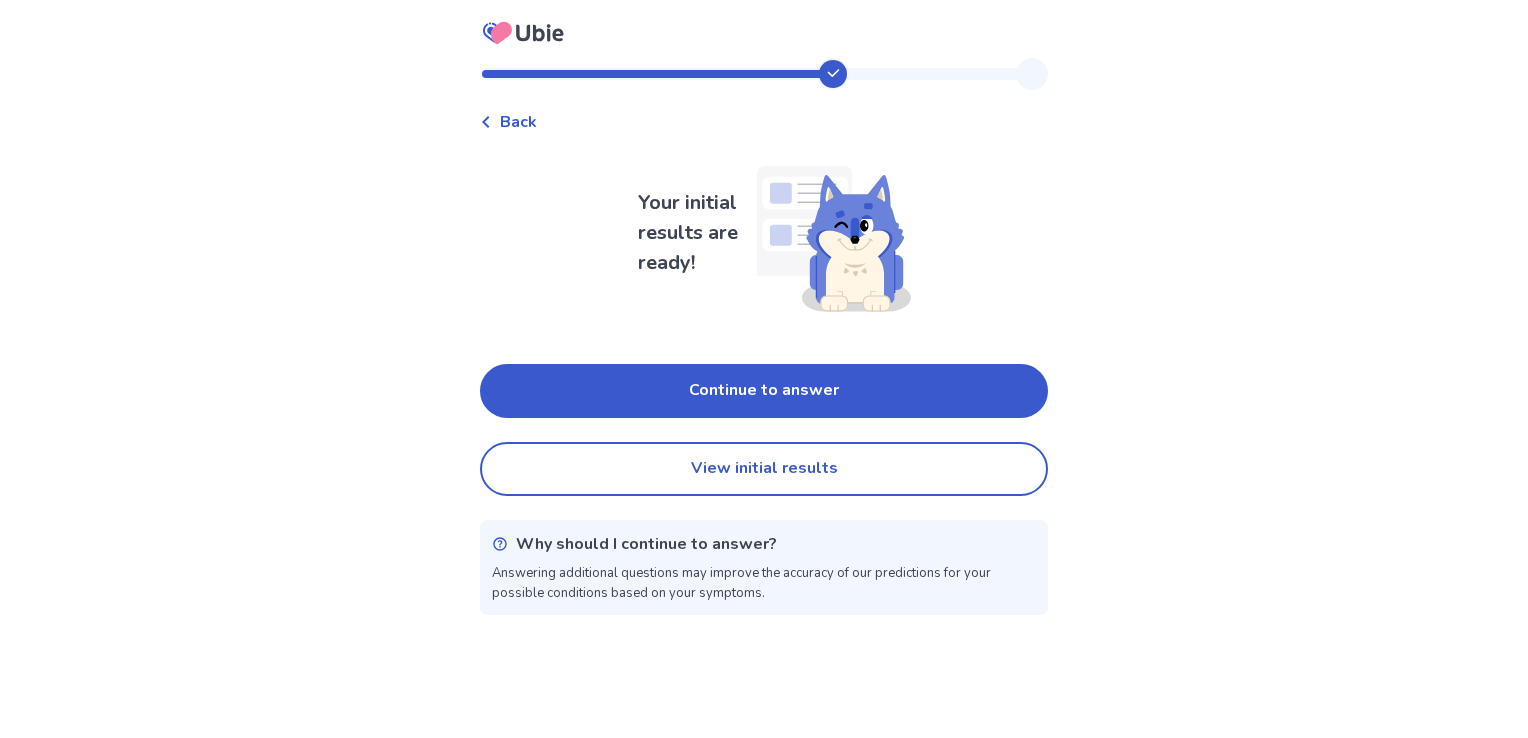 drag, startPoint x: 756, startPoint y: 398, endPoint x: 1061, endPoint y: 481, distance: 316.09177 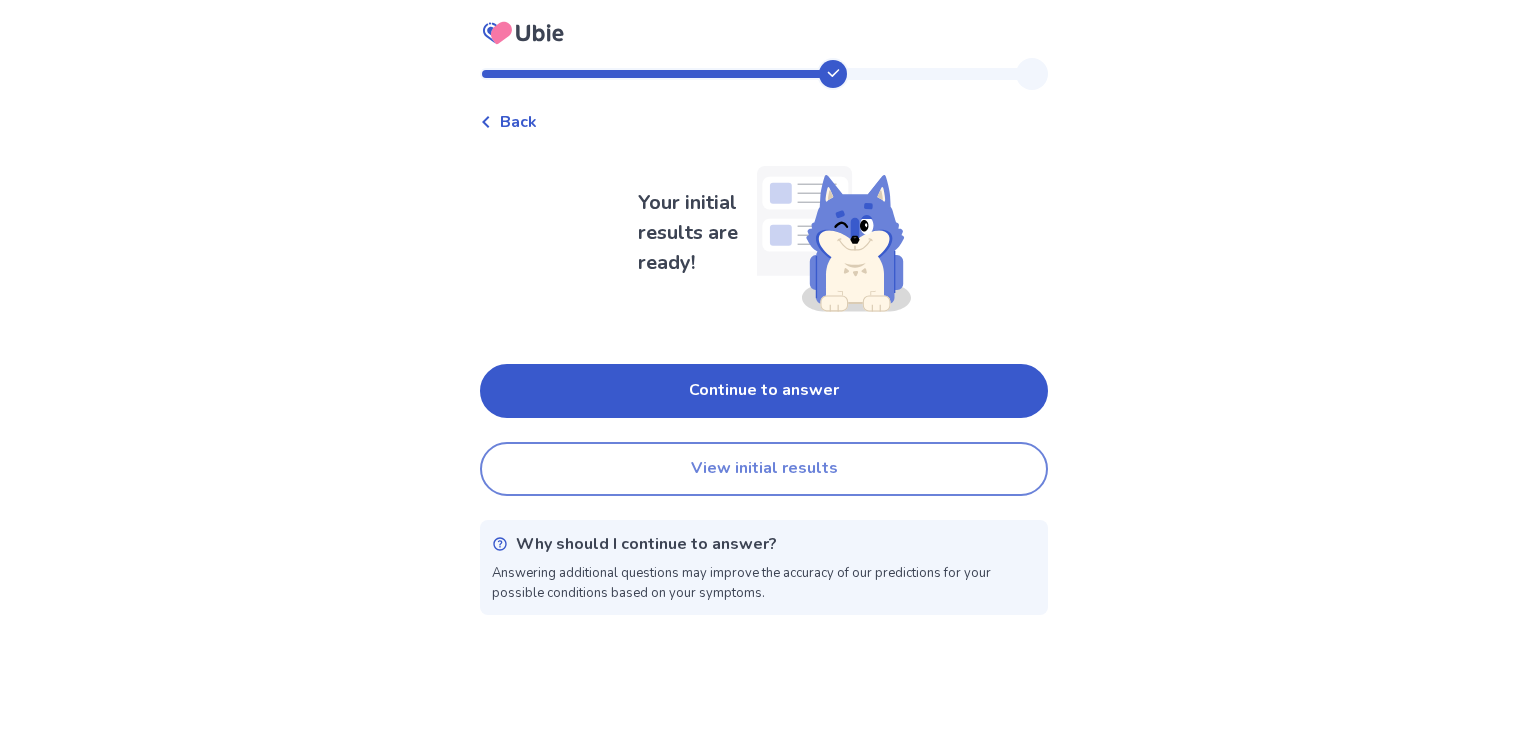 click on "View initial results" at bounding box center [764, 469] 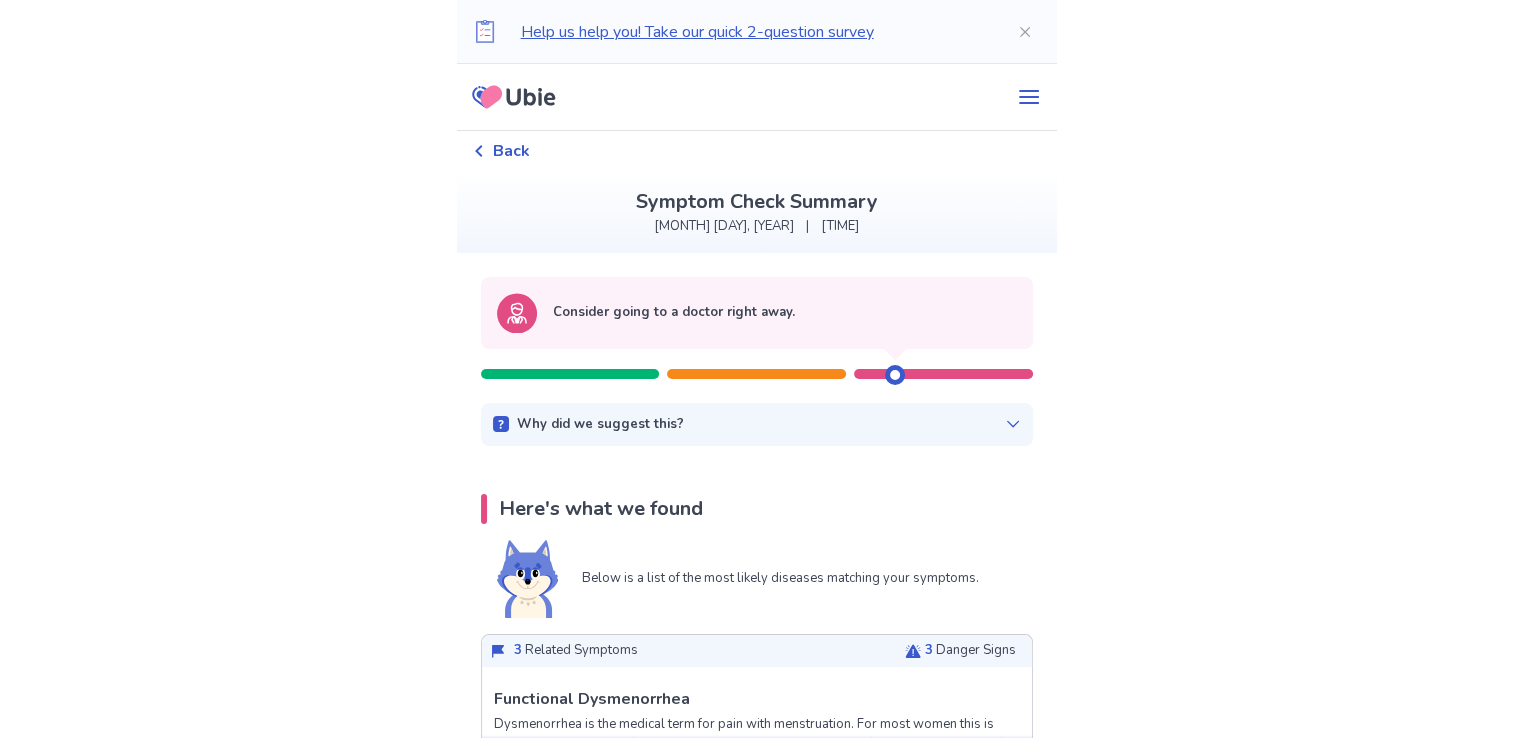 click on "Here's what we found Below is a list of the most likely diseases matching your symptoms. 3   Related Symptoms 3   Danger Signs See more info Functional Dysmenorrhea Dysmenorrhea is the medical term for pain with menstruation.
For most women this is mild and tolerable, but for some it can be severe and cause interference in living their life and doing normal activities.
Primary or functional dysmenorrhea means the common menstrual cramps/pain that recur with each cycle and is not due to other diseases.
This pain is from the natural cramping of the uterus as it sheds it lining, and typically gets better after the first few days.
Secondary dysmenorrhea is due to some problem within the reproductive system.
Functional dysmenorrhea is usually diagnosed only after other investigations (e.g. ultrasound) do not find any abnormalities responsible for the pain. Related Symptoms Typical symptoms are listed below in order of relevance, with your answers marked in  bold . Pain in the pelvis Headache Danger Signs" at bounding box center (757, 916) 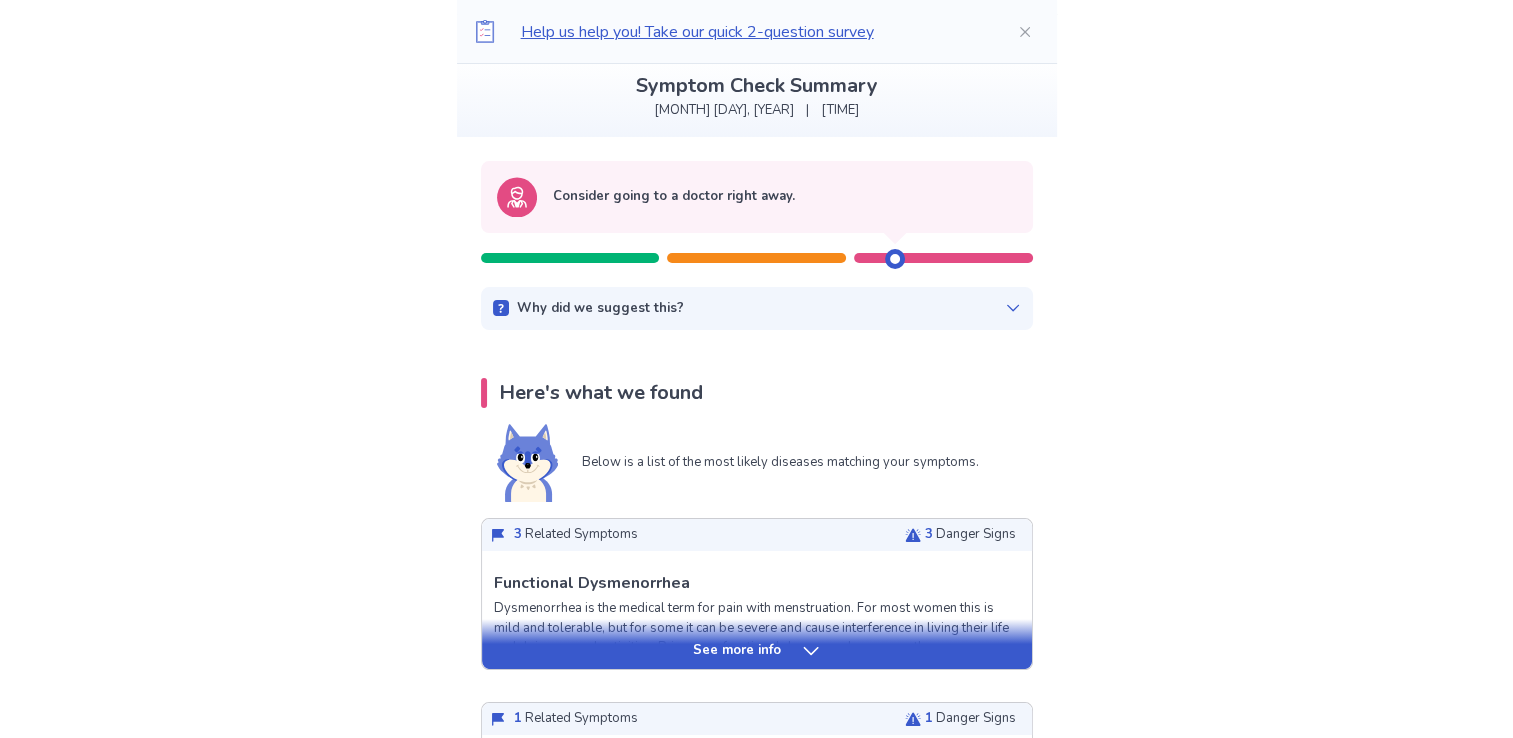 scroll, scrollTop: 122, scrollLeft: 0, axis: vertical 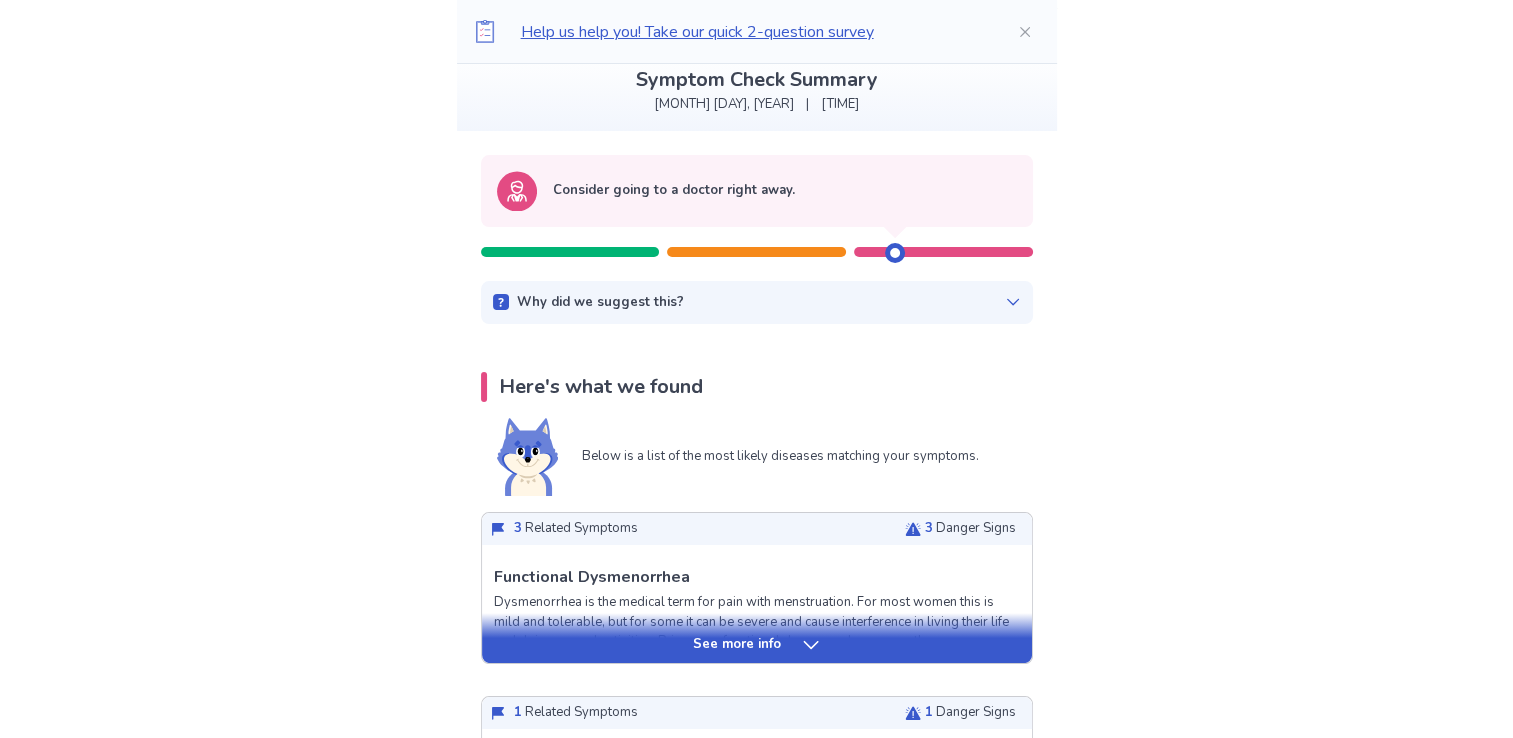 click 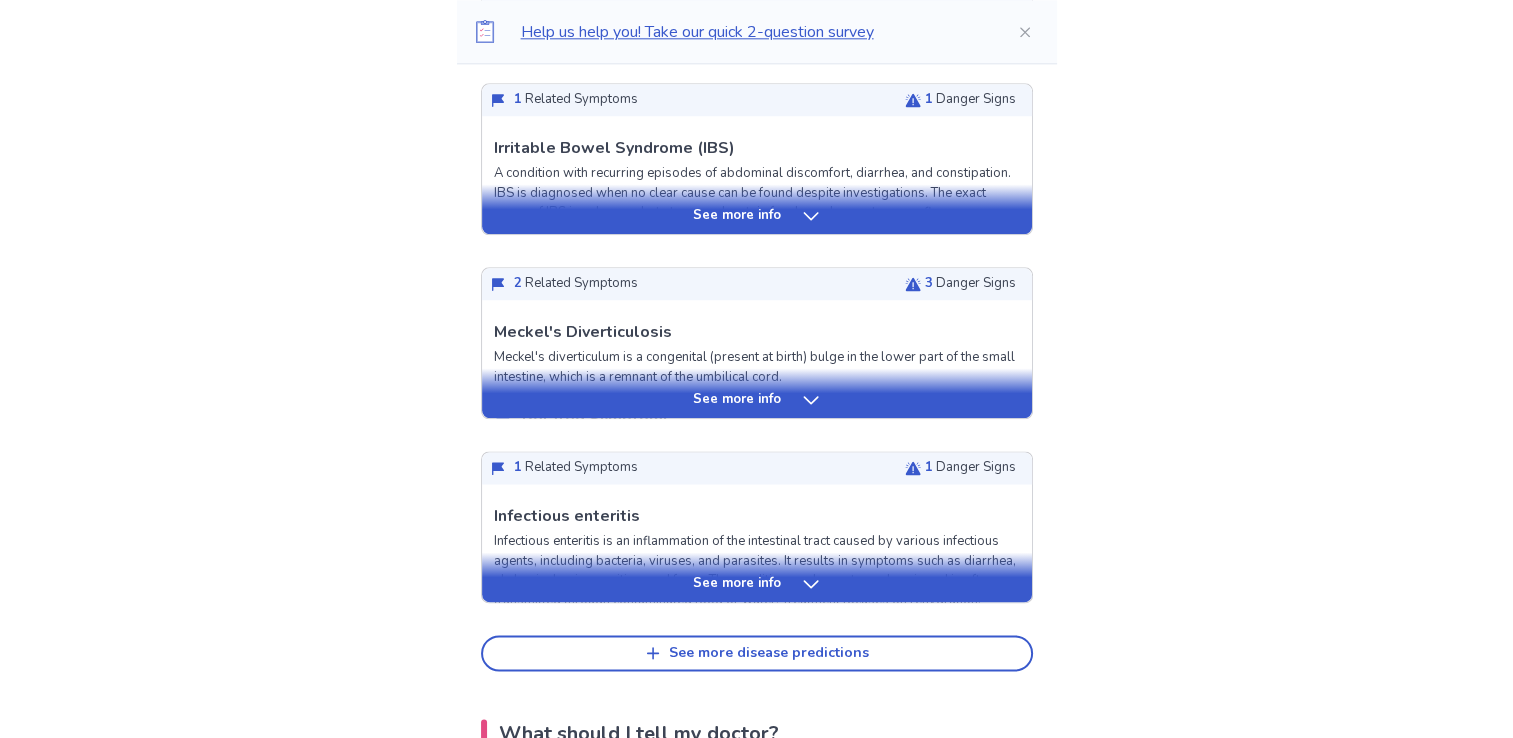 scroll, scrollTop: 2399, scrollLeft: 0, axis: vertical 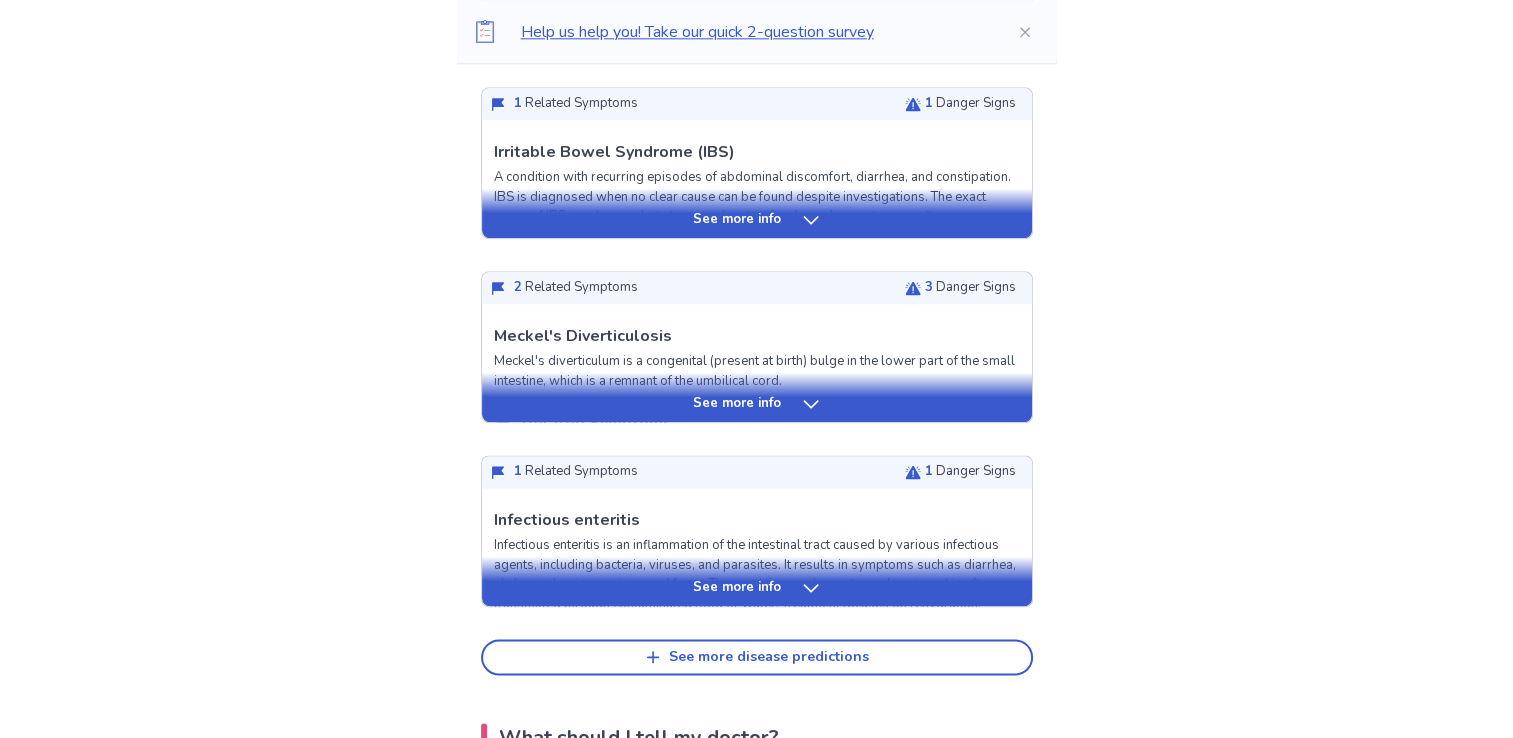 click on "Consider going to a doctor right away. Why did we suggest this? This suggestion is based on the severity level of a few of   our disease predictions  listed below: Predicted concerning diseases (see more below)
Ectopic Pregnancy Here's what we found Below is a list of the most likely diseases matching your symptoms. 3   Related Symptoms 3   Danger Signs Functional Dysmenorrhea Related Symptoms Typical symptoms are listed below in order of relevance, with your answers marked in  bold . Pain in the pelvis Headache Stomach or abdominal pain Pain in the lower abdomen Stomach or abdominal pain with a sharp, stabbing sensation Nausea or vomiting Danger Signs If you have any symptoms marked in  bold , you should see a doctor. Pain in the pelvis Stomach or abdominal pain Pain in the lower abdomen Stomach or abdominal pain with a sharp, stabbing sensation Nausea or vomiting Treatment Options Treated by: Primary Care Physician Obstetrician and Gynecologist (OBGYN) Your health, upgraded instantly Why this helps 357   1" at bounding box center [757, 1063] 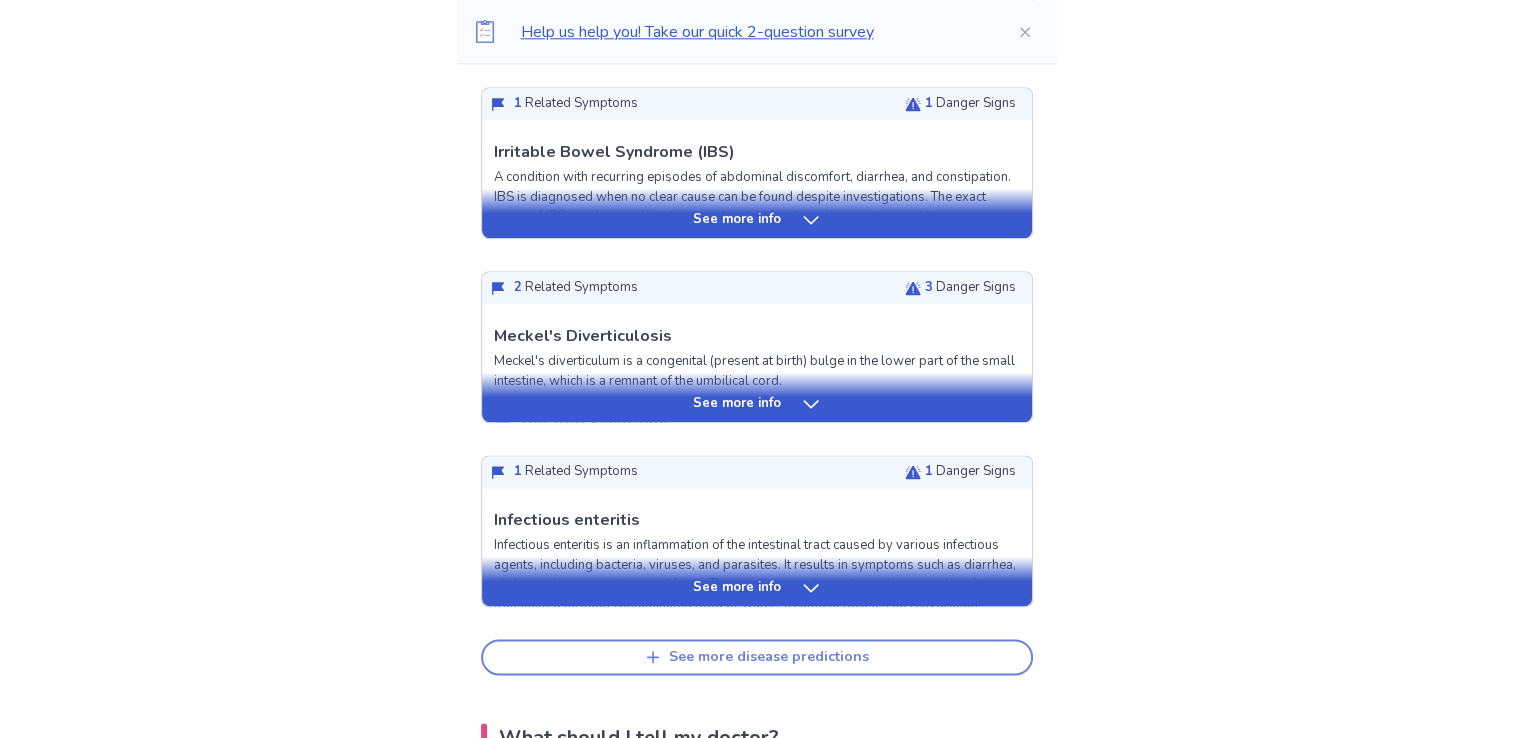 click on "See more disease predictions" at bounding box center (769, 657) 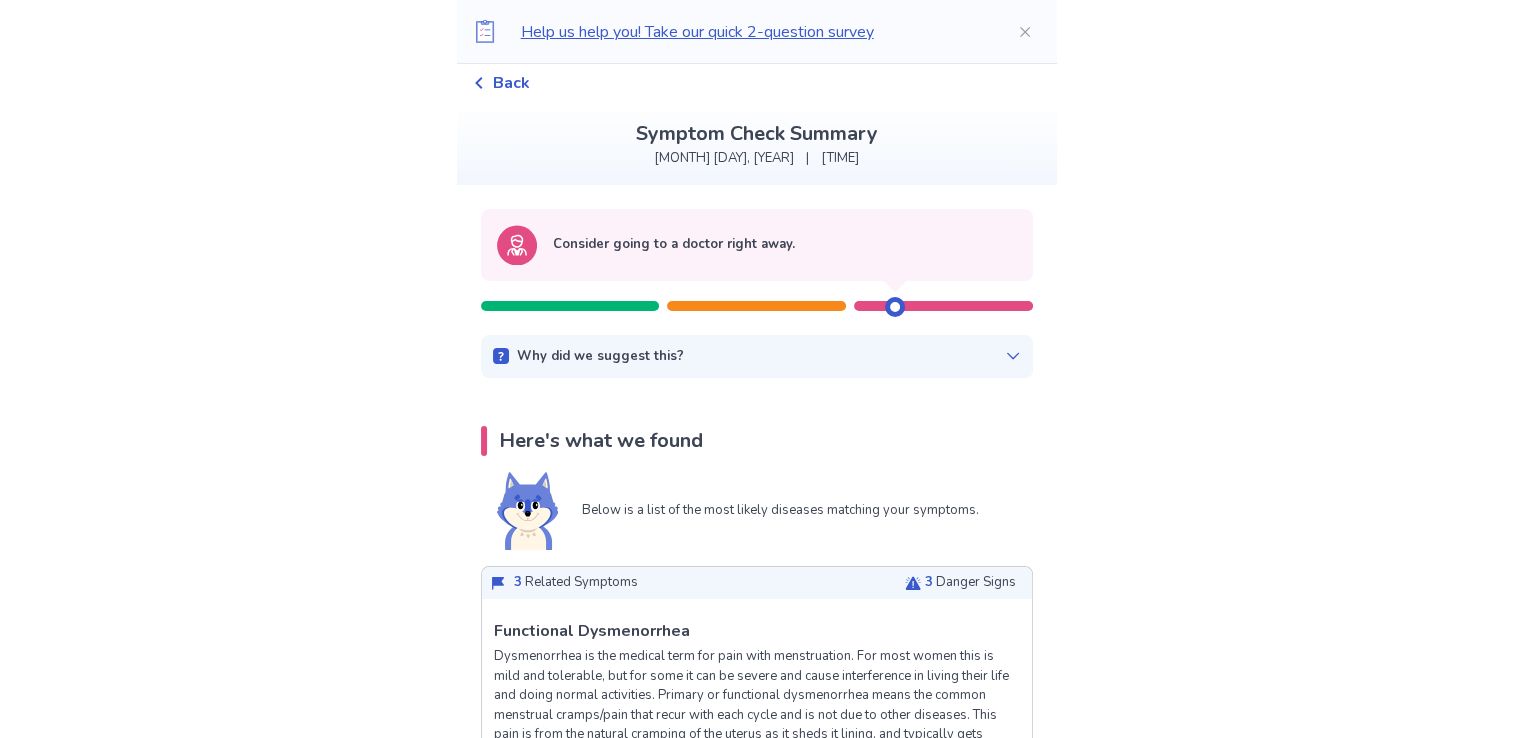 scroll, scrollTop: 59, scrollLeft: 0, axis: vertical 